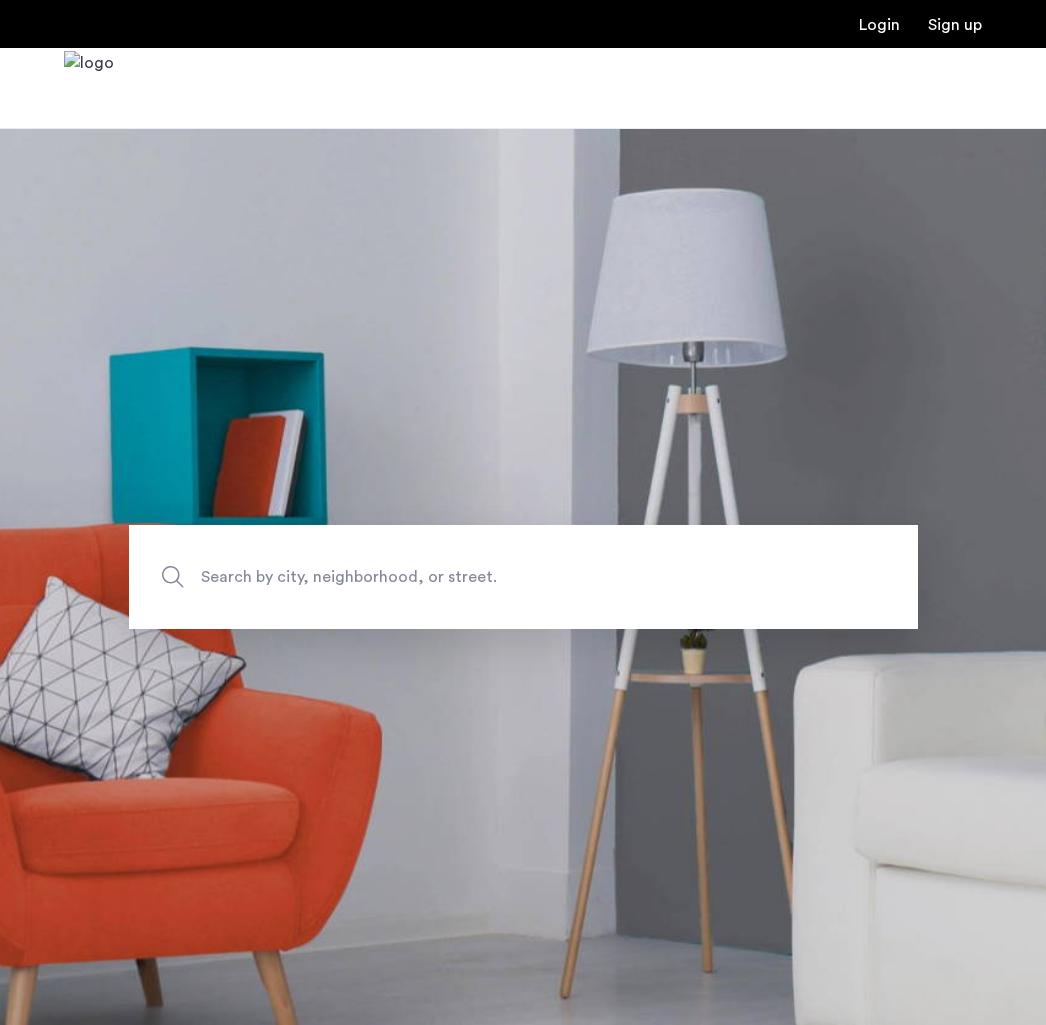 scroll, scrollTop: 0, scrollLeft: 0, axis: both 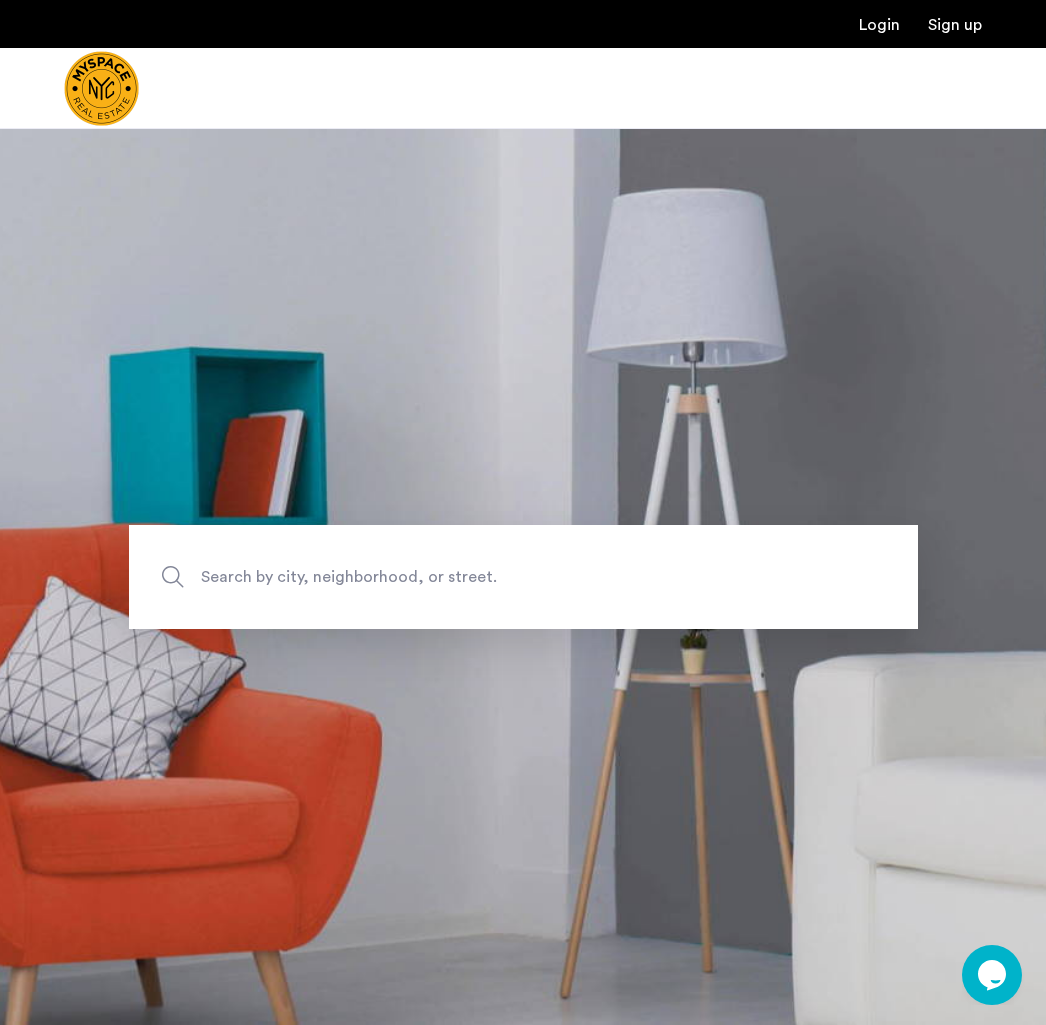 click on "Search by city, neighborhood, or street." 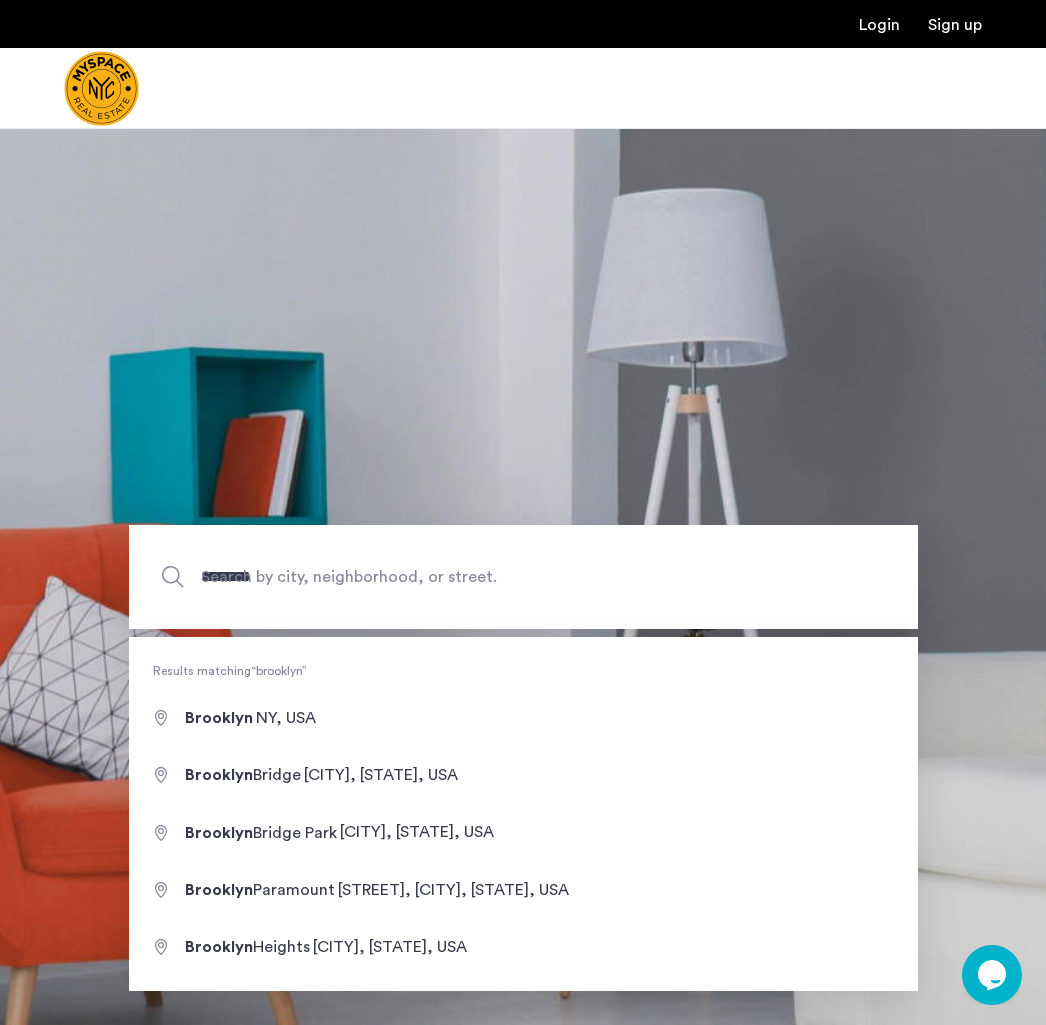 type on "**********" 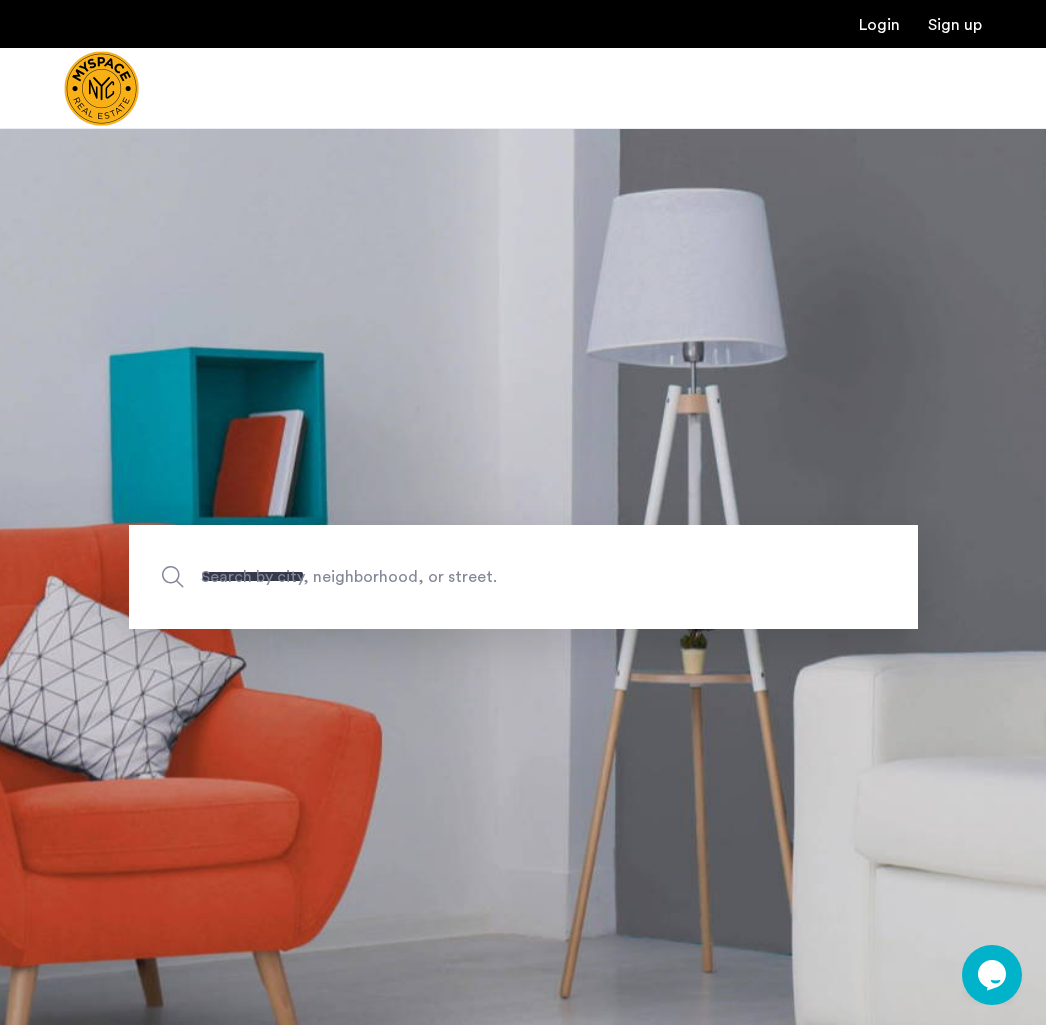 drag, startPoint x: 450, startPoint y: 578, endPoint x: 431, endPoint y: 719, distance: 142.27438 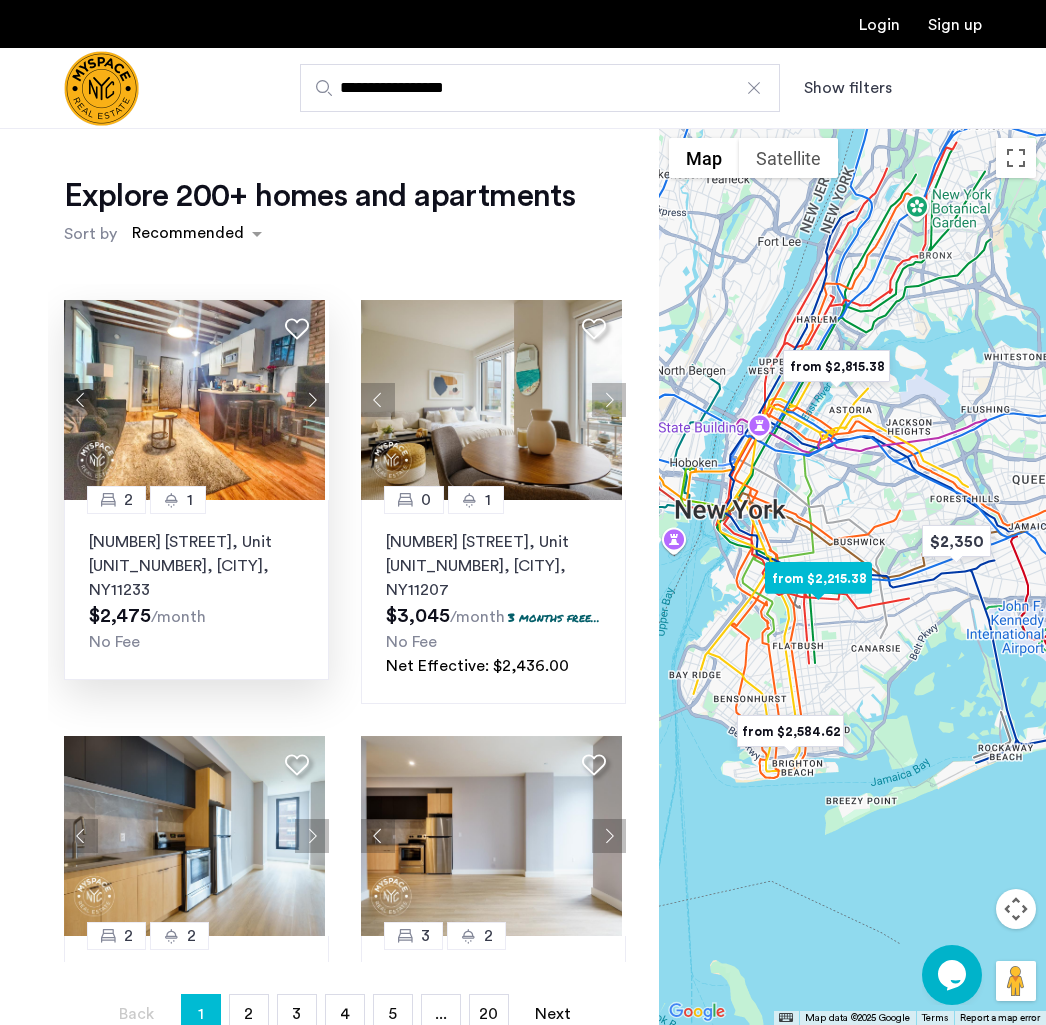 click 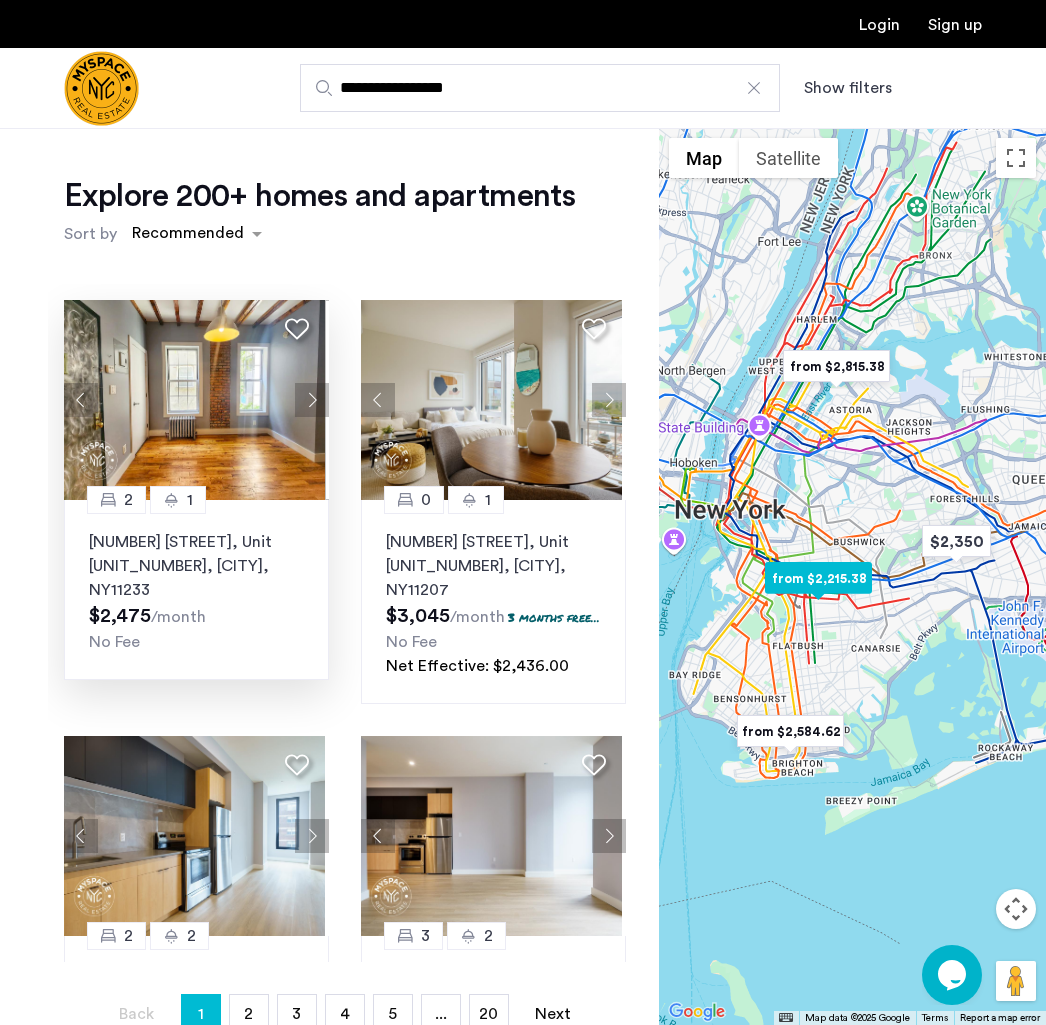 click 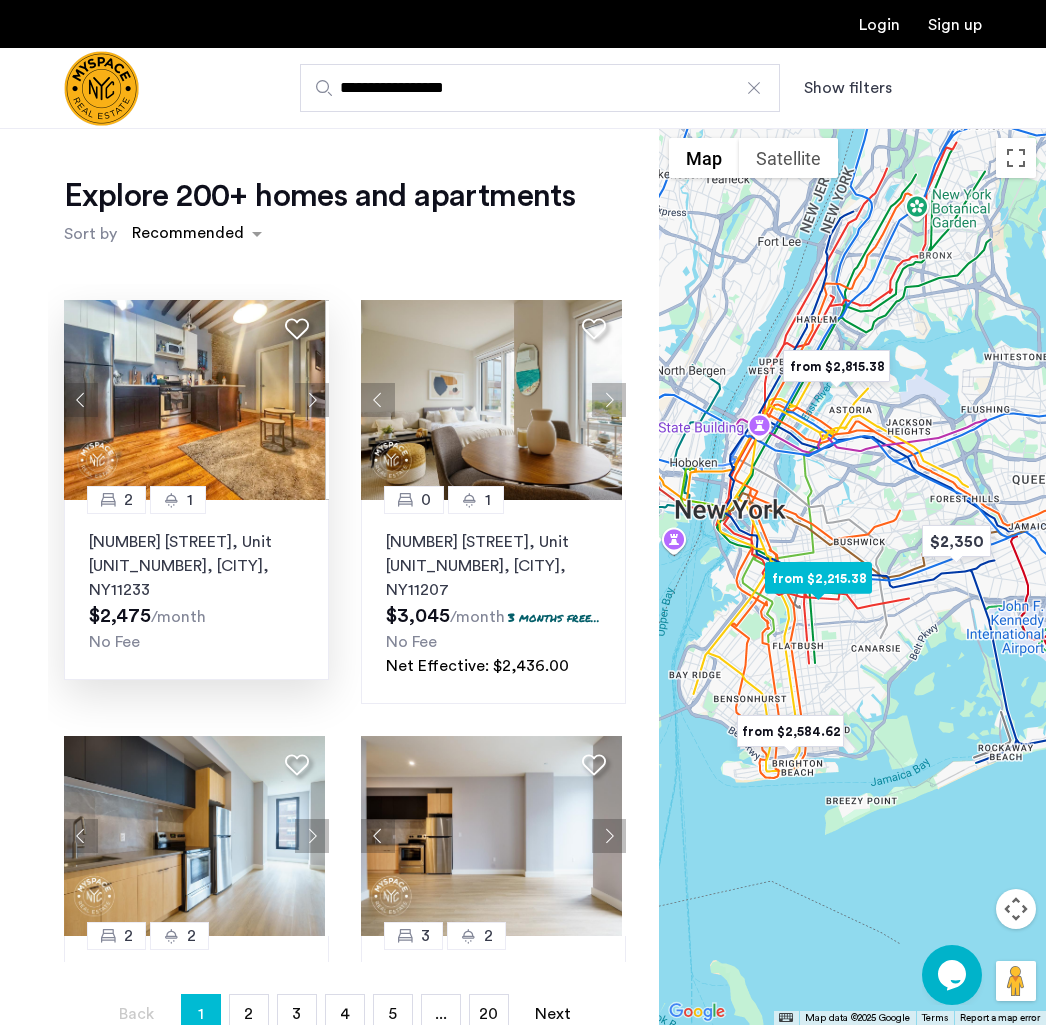 click 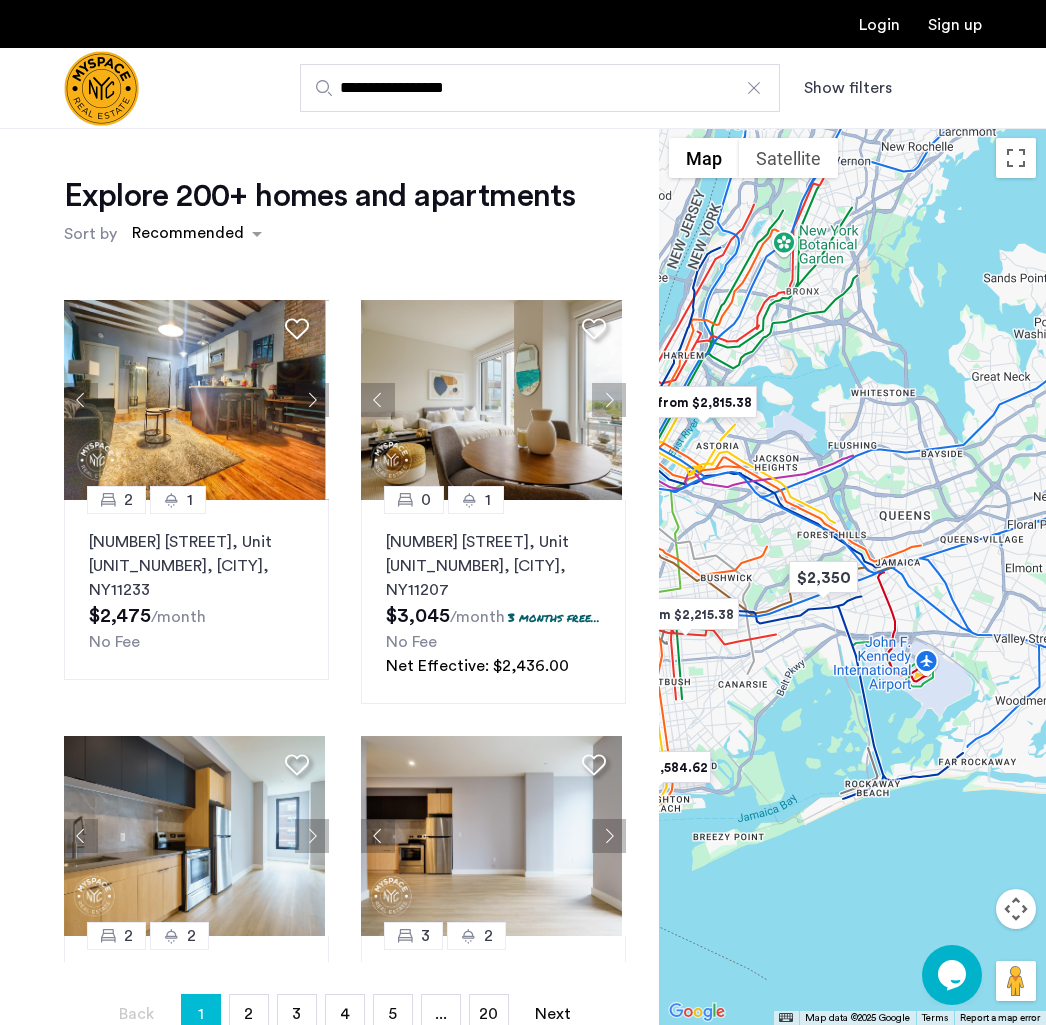 drag, startPoint x: 889, startPoint y: 679, endPoint x: 766, endPoint y: 712, distance: 127.349915 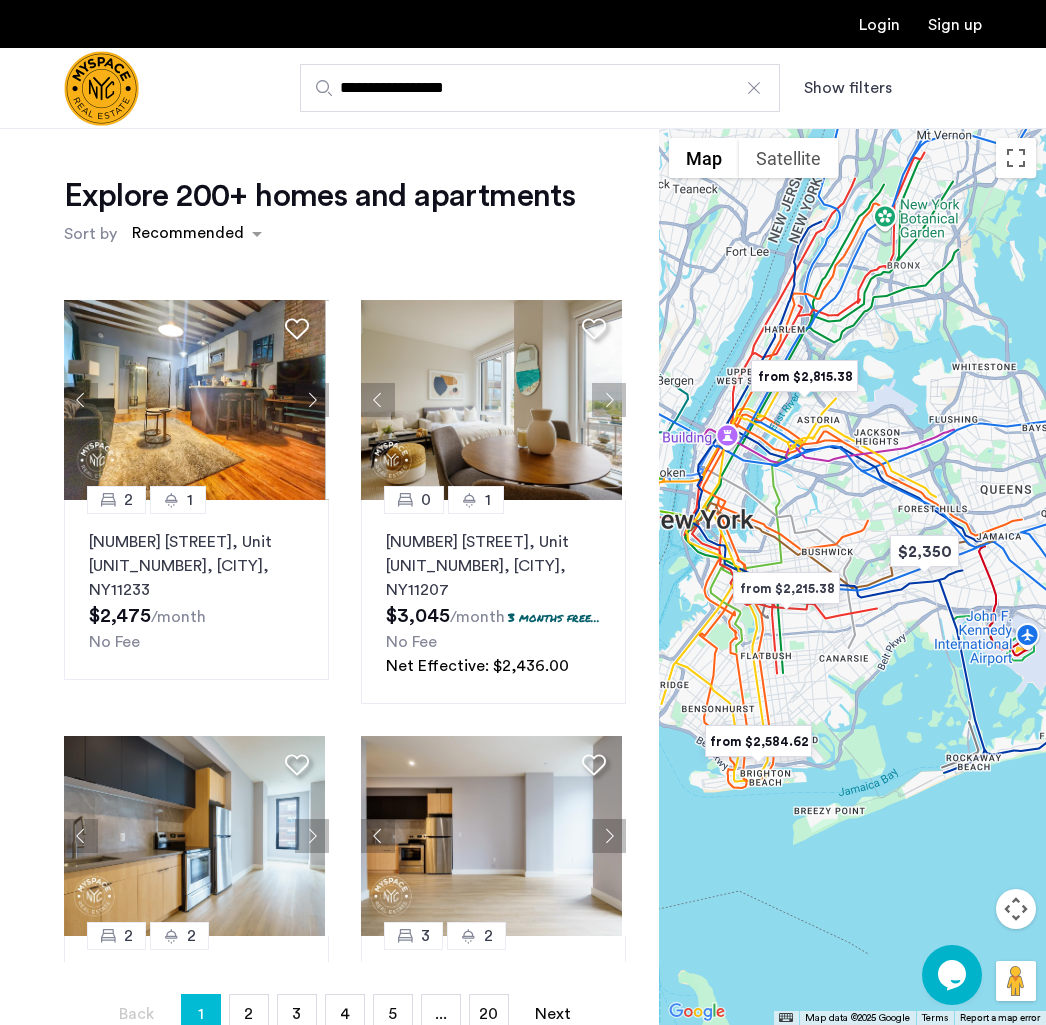 drag, startPoint x: 880, startPoint y: 466, endPoint x: 983, endPoint y: 440, distance: 106.23088 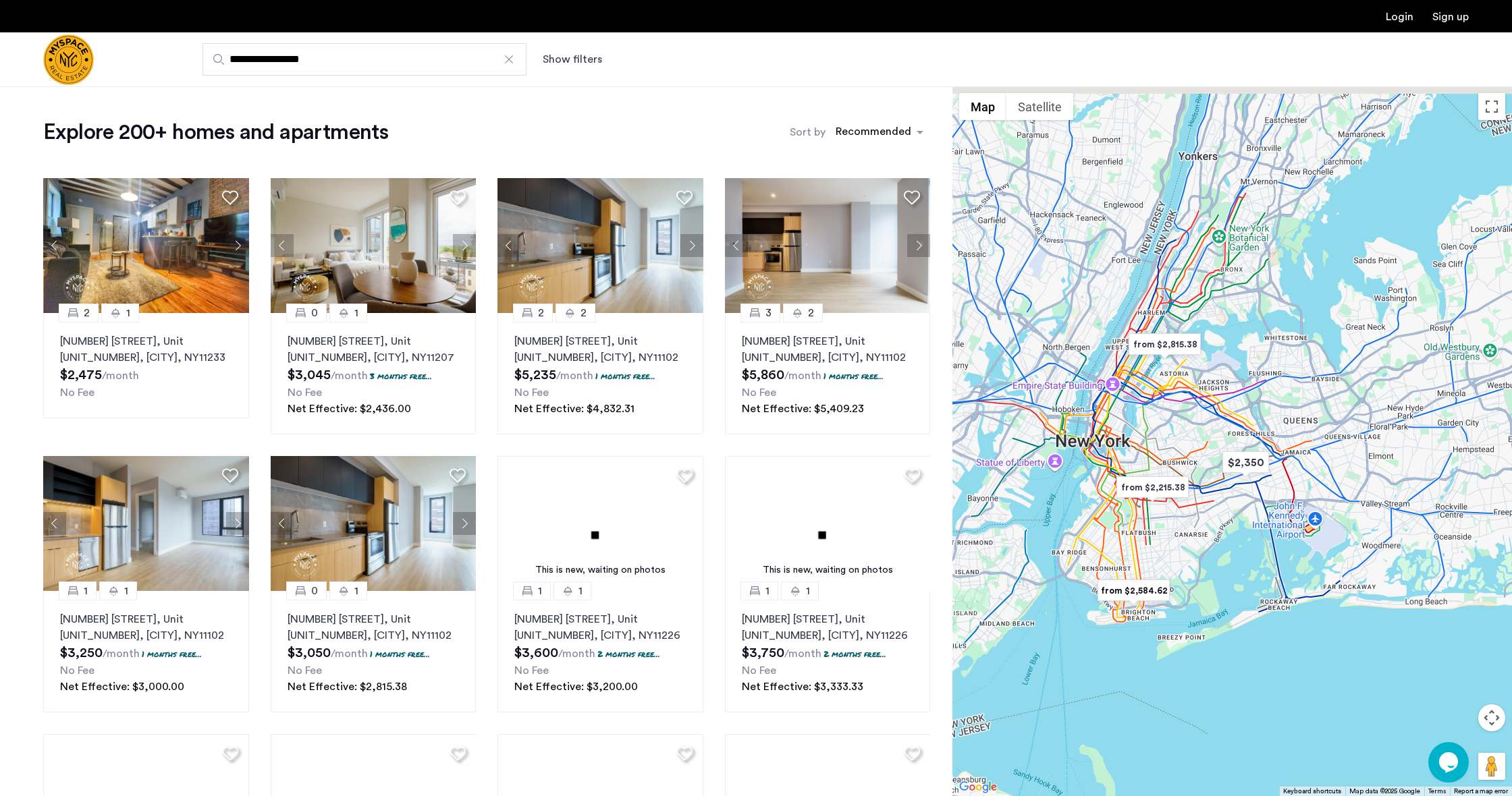 drag, startPoint x: 1330, startPoint y: 486, endPoint x: 1277, endPoint y: 531, distance: 69.526973 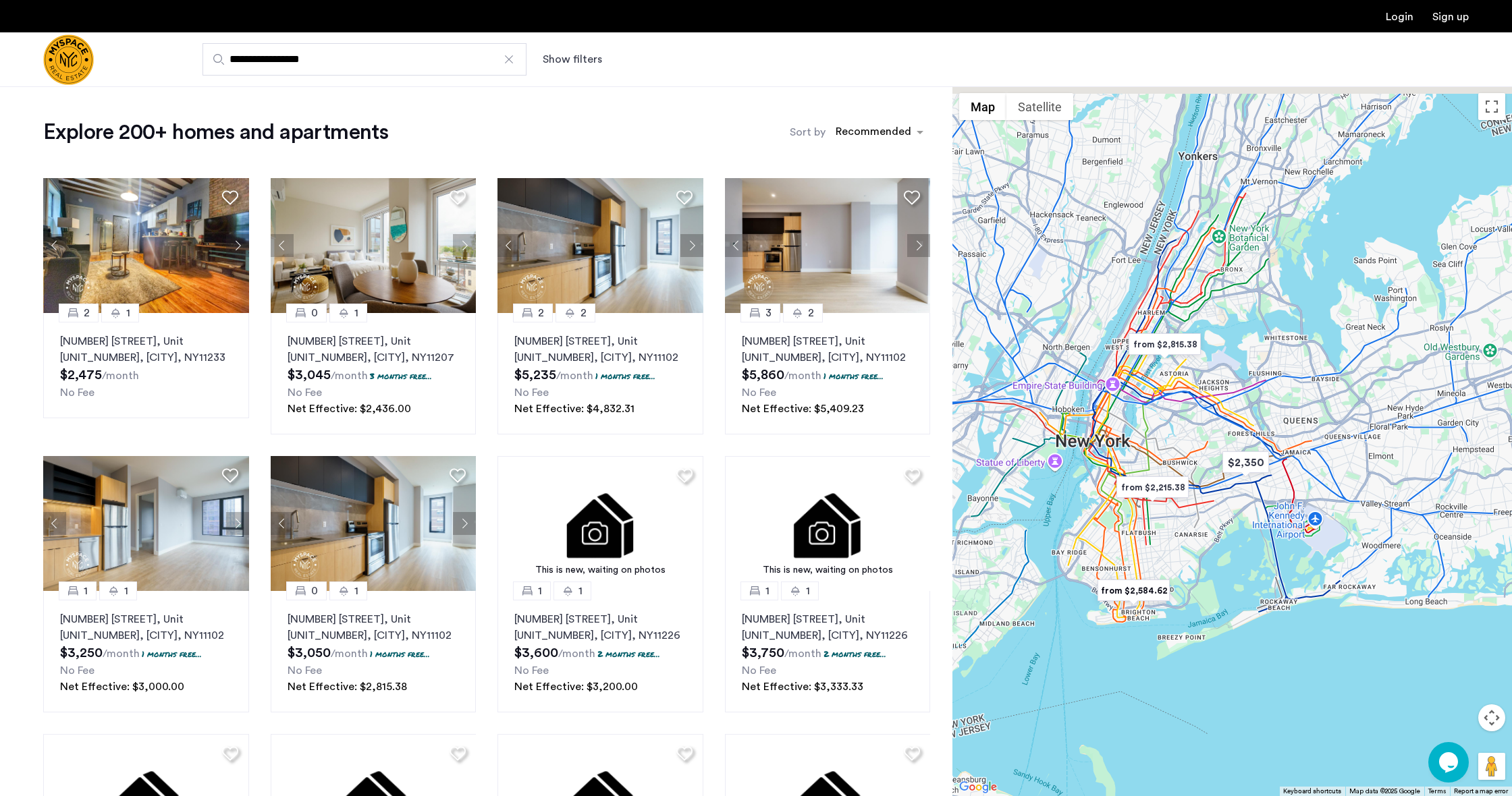 click at bounding box center (1232, 441) 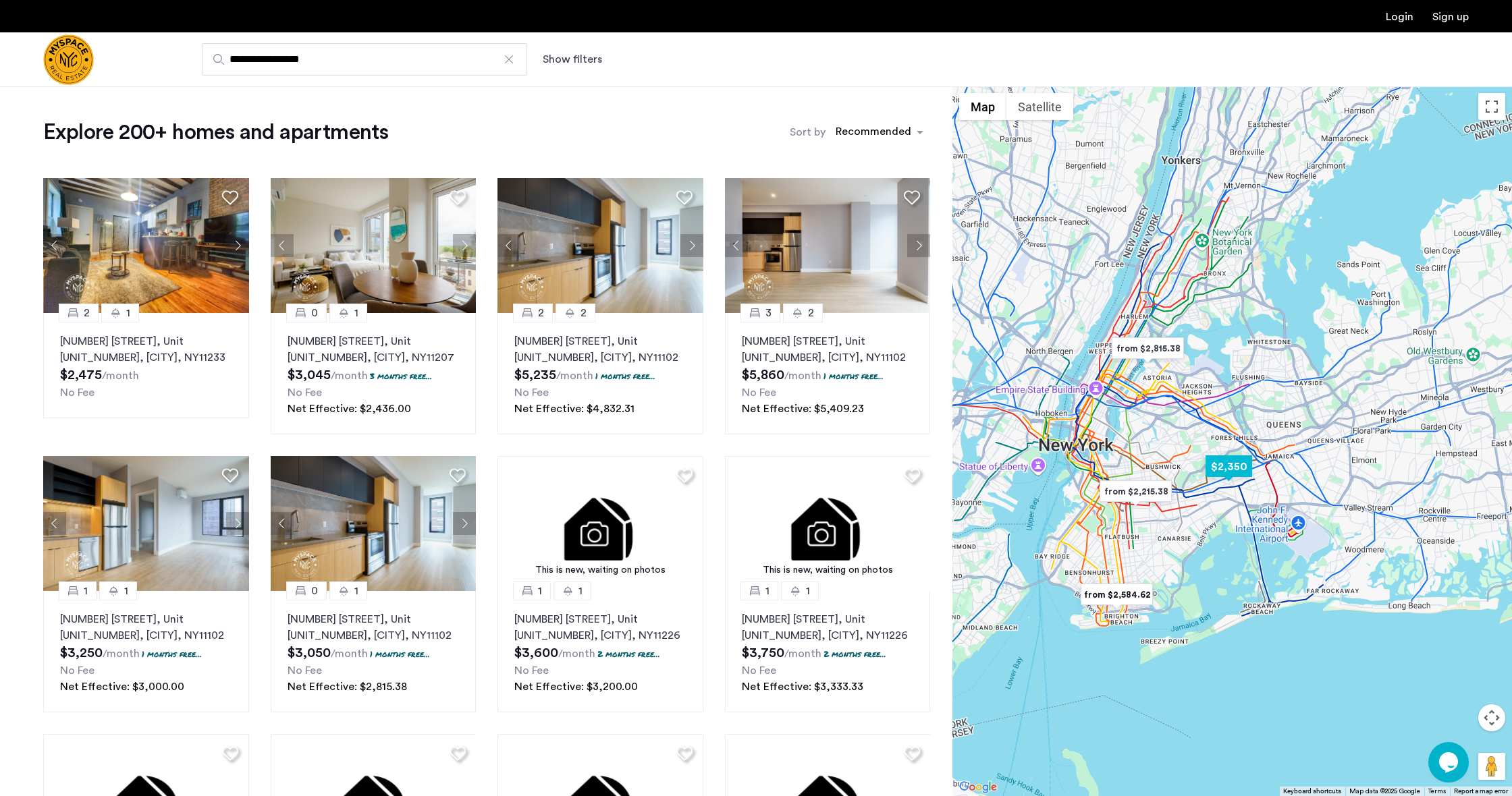 click at bounding box center (1228, 466) 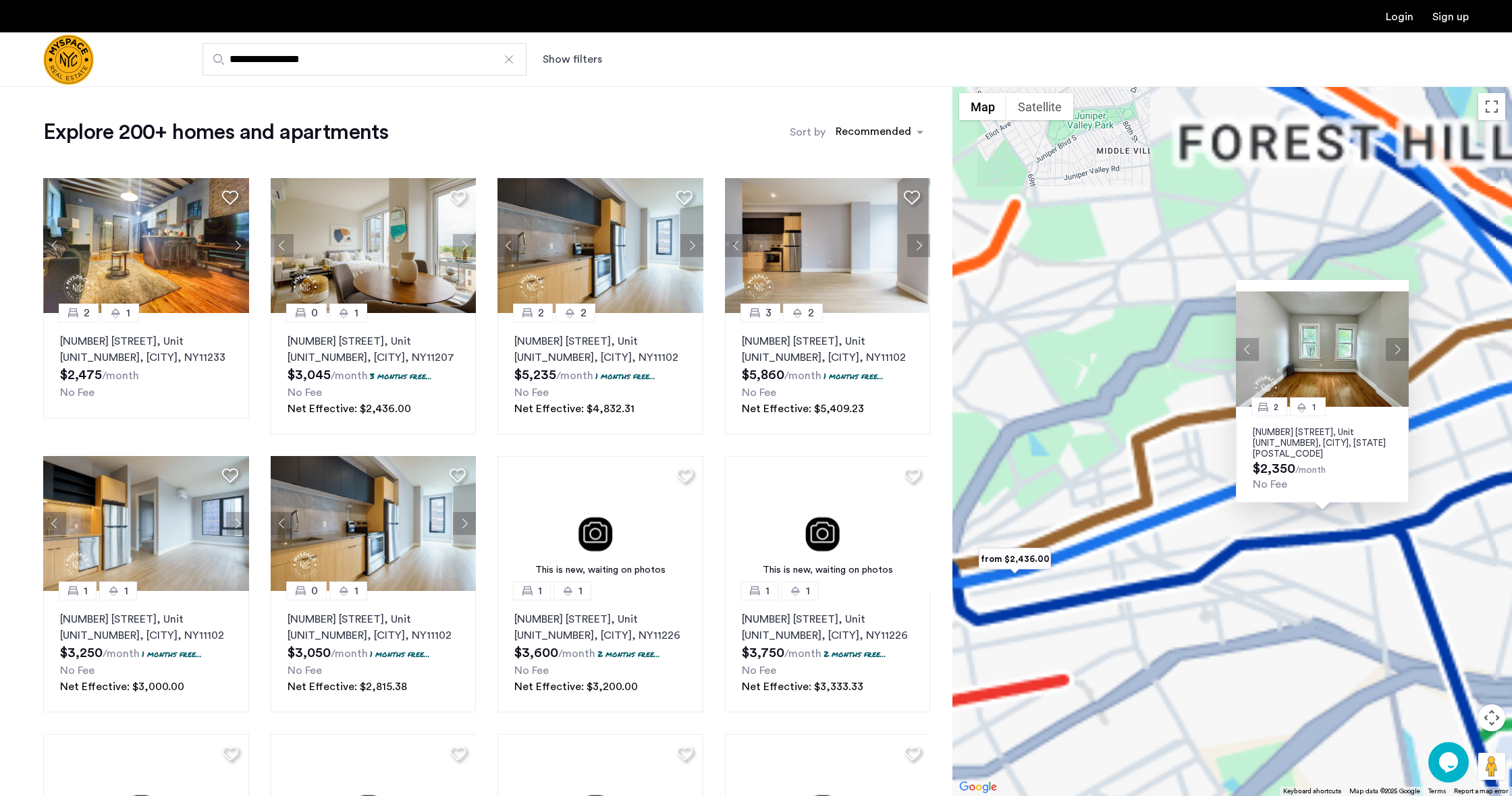 drag, startPoint x: 1098, startPoint y: 510, endPoint x: 1189, endPoint y: 562, distance: 104.809 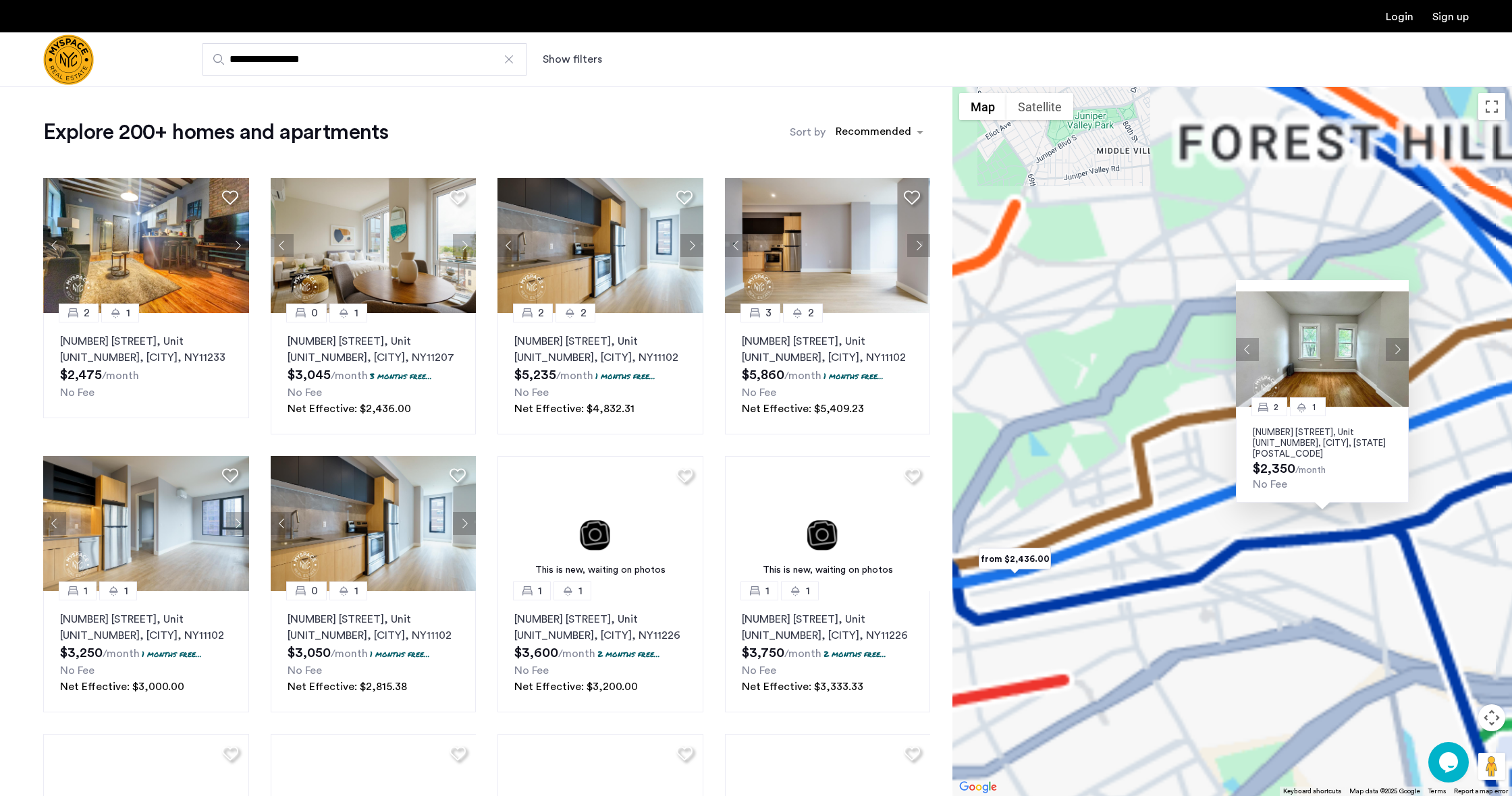 click on "2 1 [NUMBER] [STREET], Unit [UNIT_NUMBER], [CITY], [STATE] [POSTAL_CODE]  $2,350  /month No Fee" at bounding box center (1232, 441) 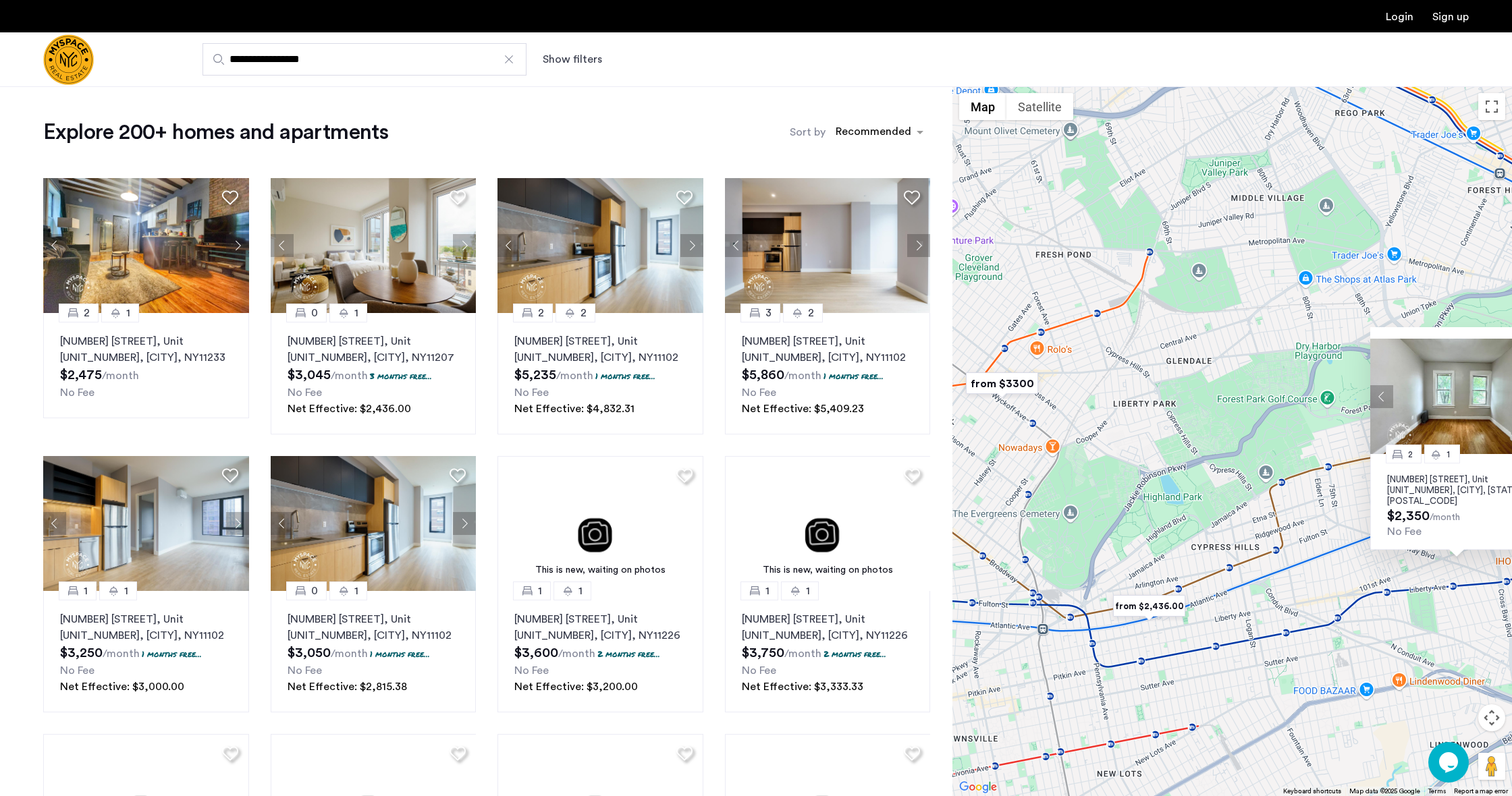 drag, startPoint x: 1042, startPoint y: 422, endPoint x: 1247, endPoint y: 502, distance: 220.05681 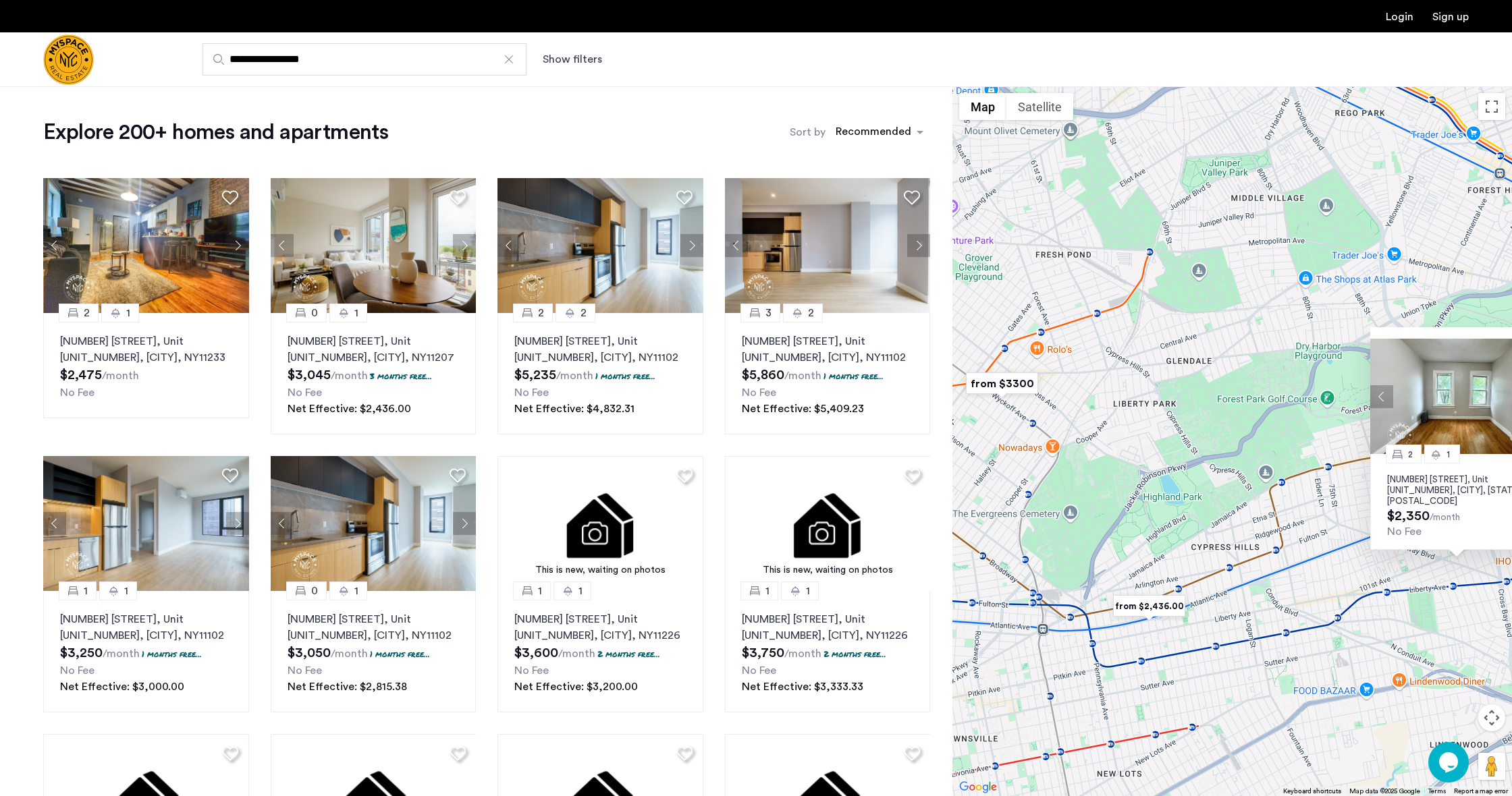 click on "2 1 [NUMBER] [STREET], Unit [UNIT_NUMBER], [CITY], [STATE] [POSTAL_CODE]  $2,350  /month No Fee" at bounding box center (1232, 441) 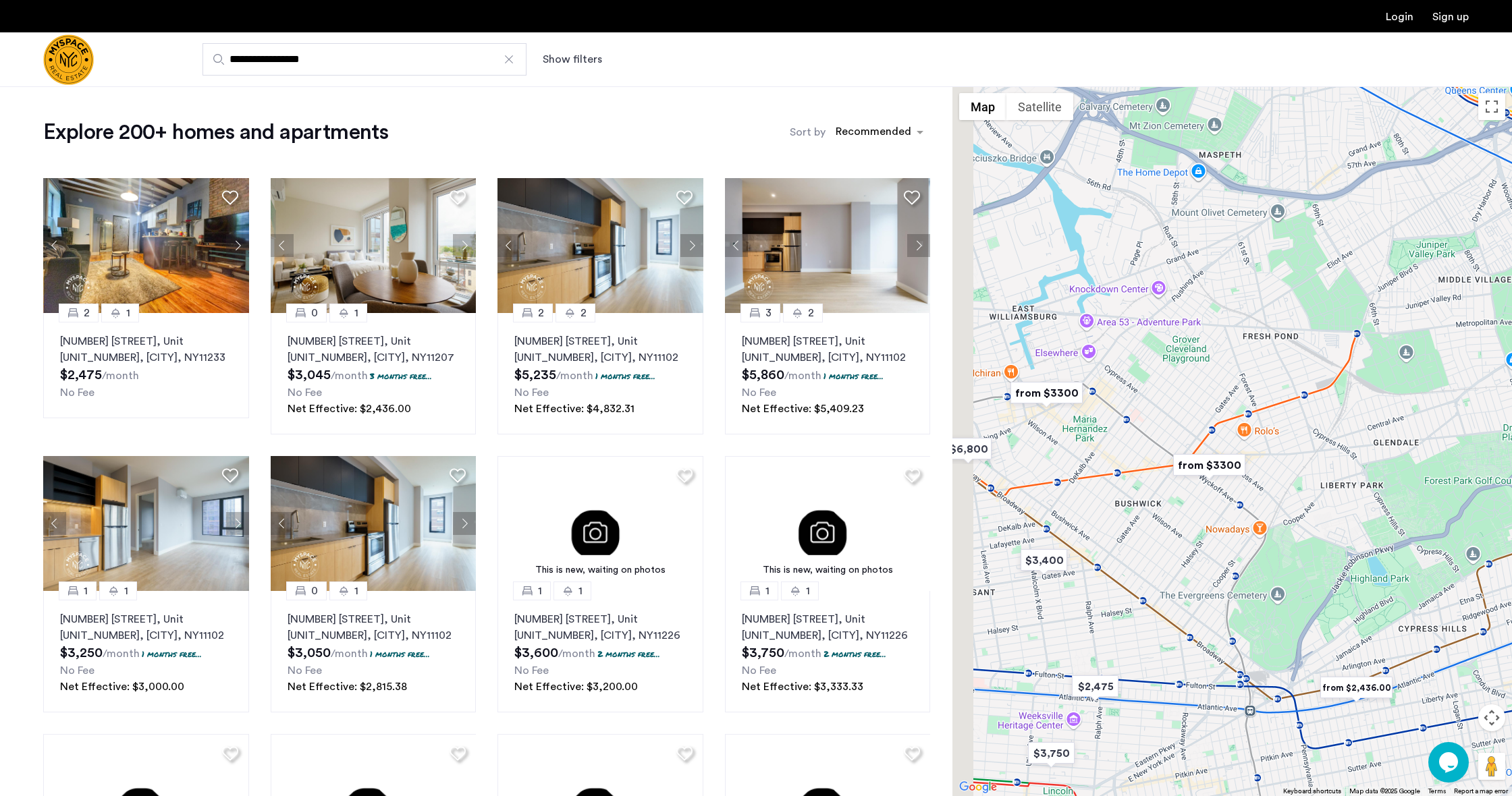 drag, startPoint x: 1154, startPoint y: 439, endPoint x: 1264, endPoint y: 476, distance: 116.05602 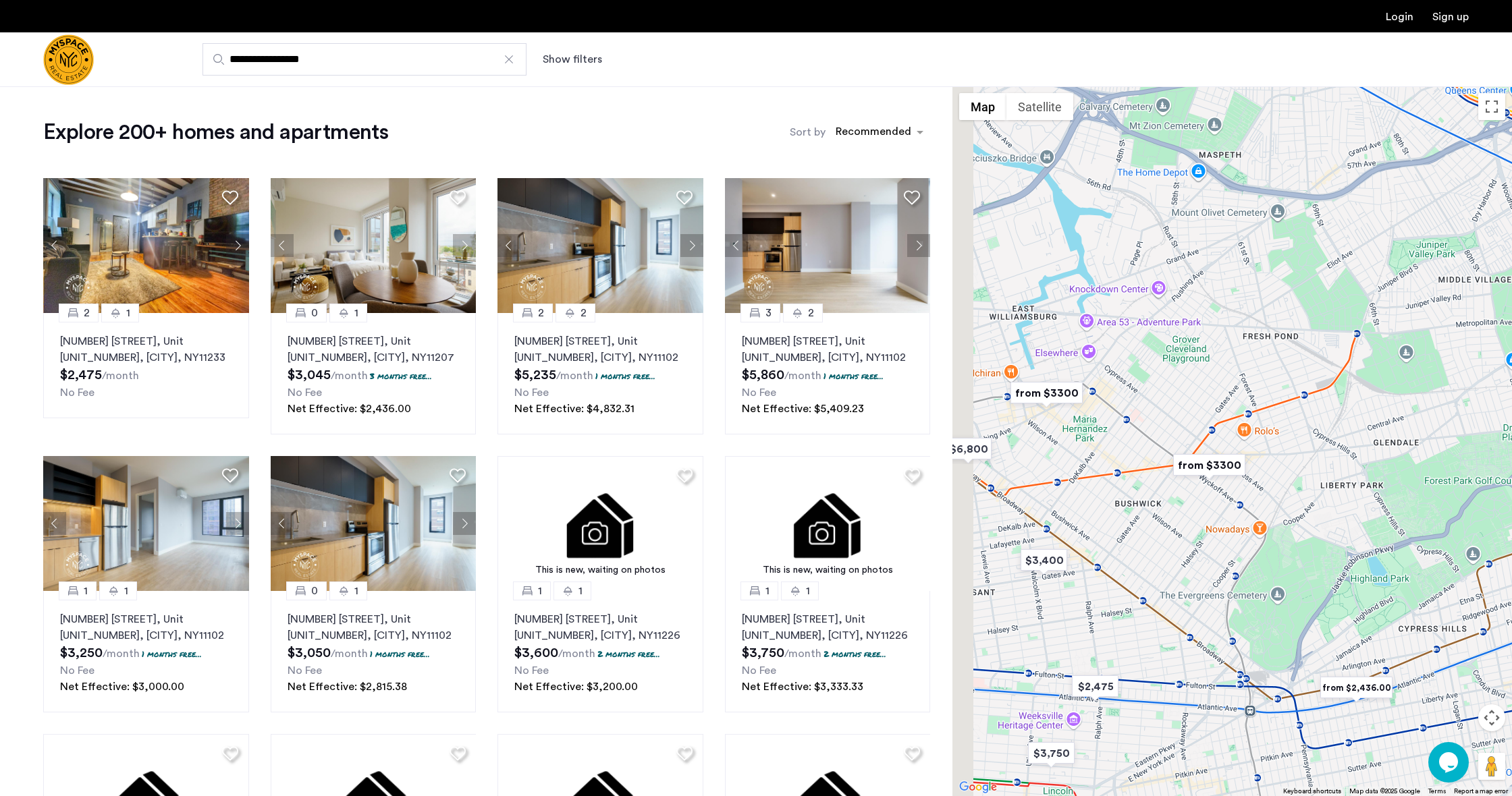 click on "2 1 [NUMBER] [STREET], Unit [UNIT_NUMBER], [CITY], [STATE] [POSTAL_CODE]  $2,350  /month No Fee" at bounding box center (1232, 441) 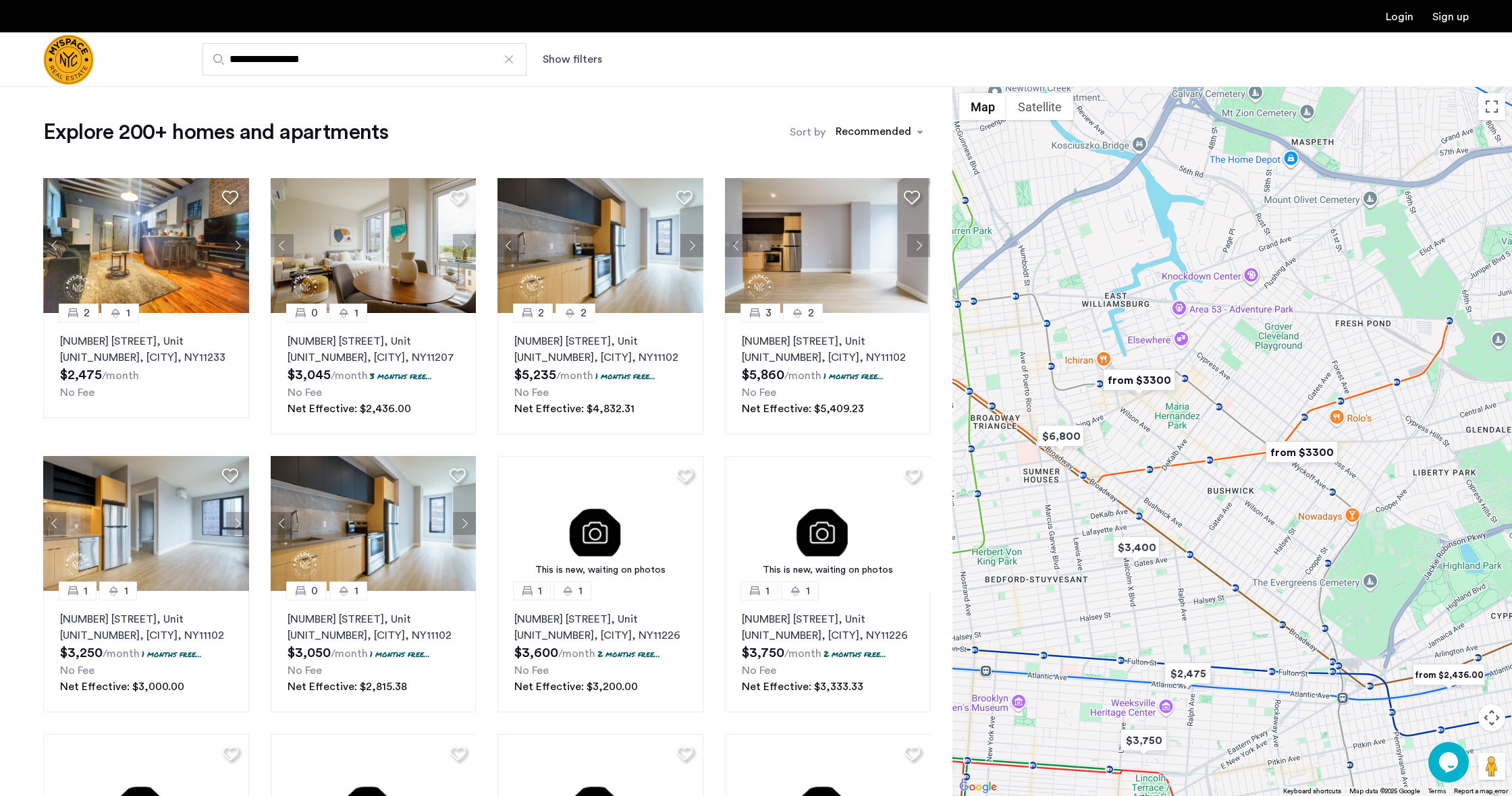 drag, startPoint x: 1076, startPoint y: 417, endPoint x: 1154, endPoint y: 400, distance: 79.83107 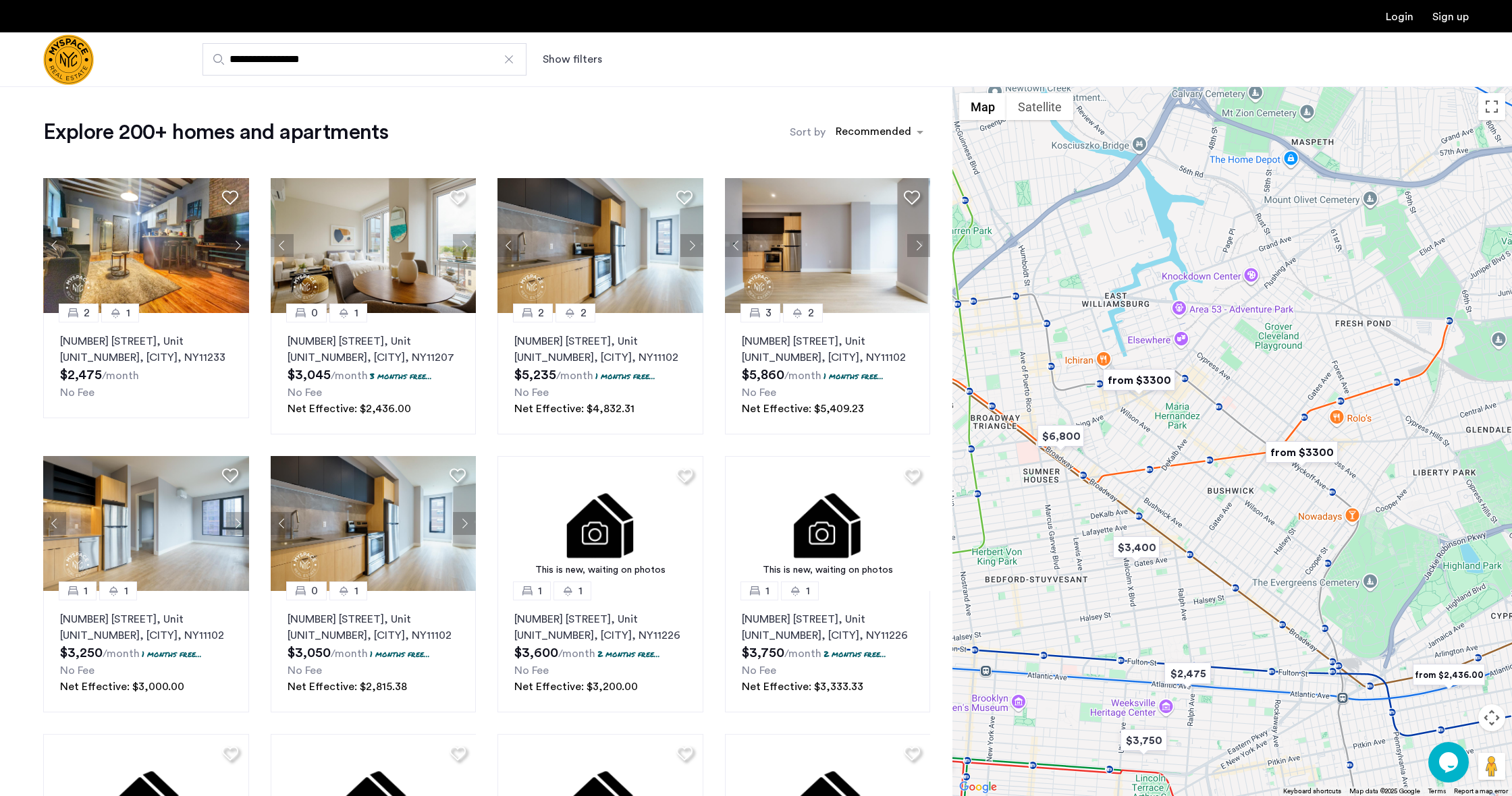 click on "2 1 [NUMBER] [STREET], Unit [UNIT_NUMBER], [CITY], [STATE] [POSTAL_CODE]  $2,350  /month No Fee" at bounding box center [1232, 441] 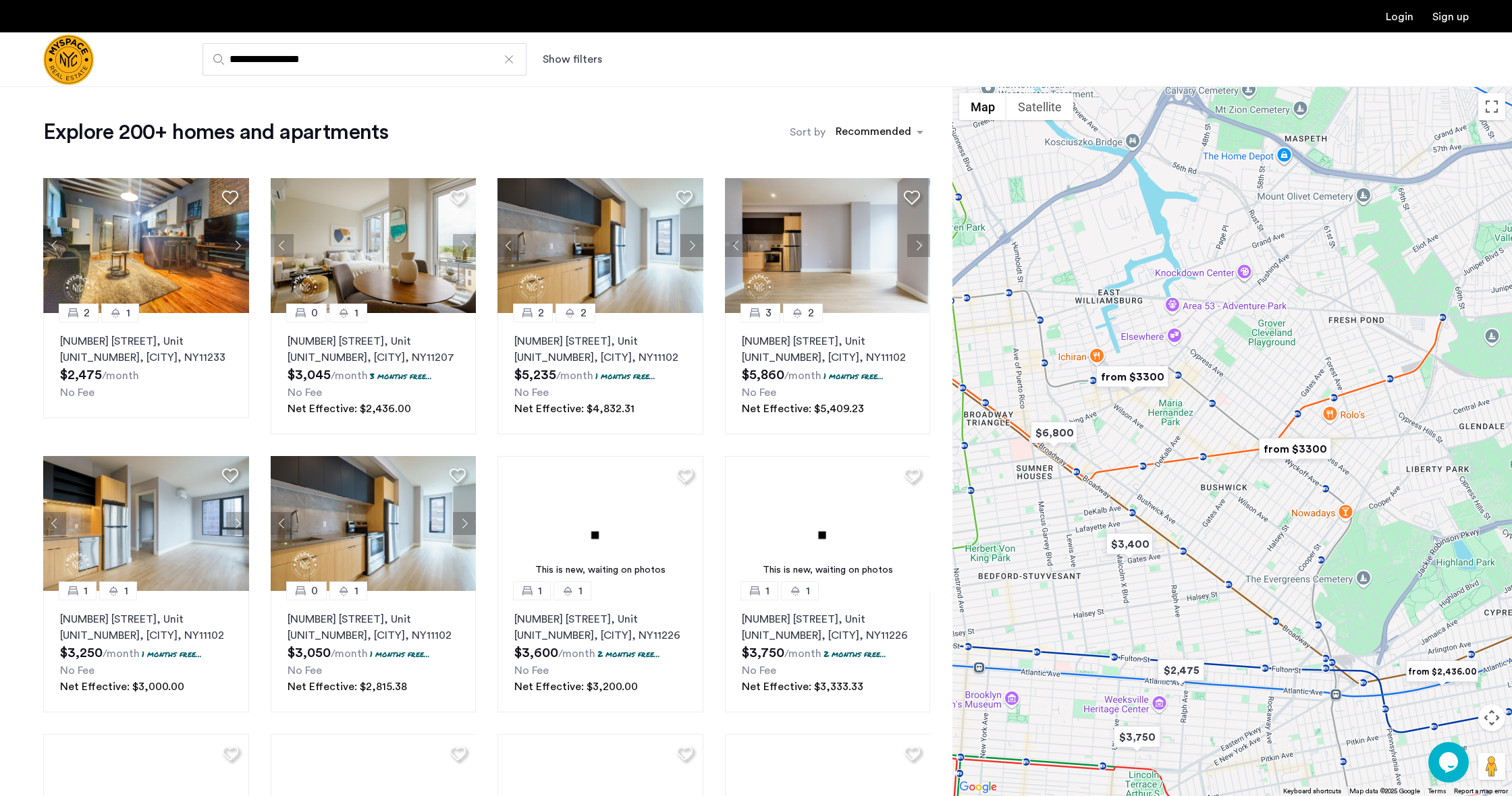 click at bounding box center [1132, 376] 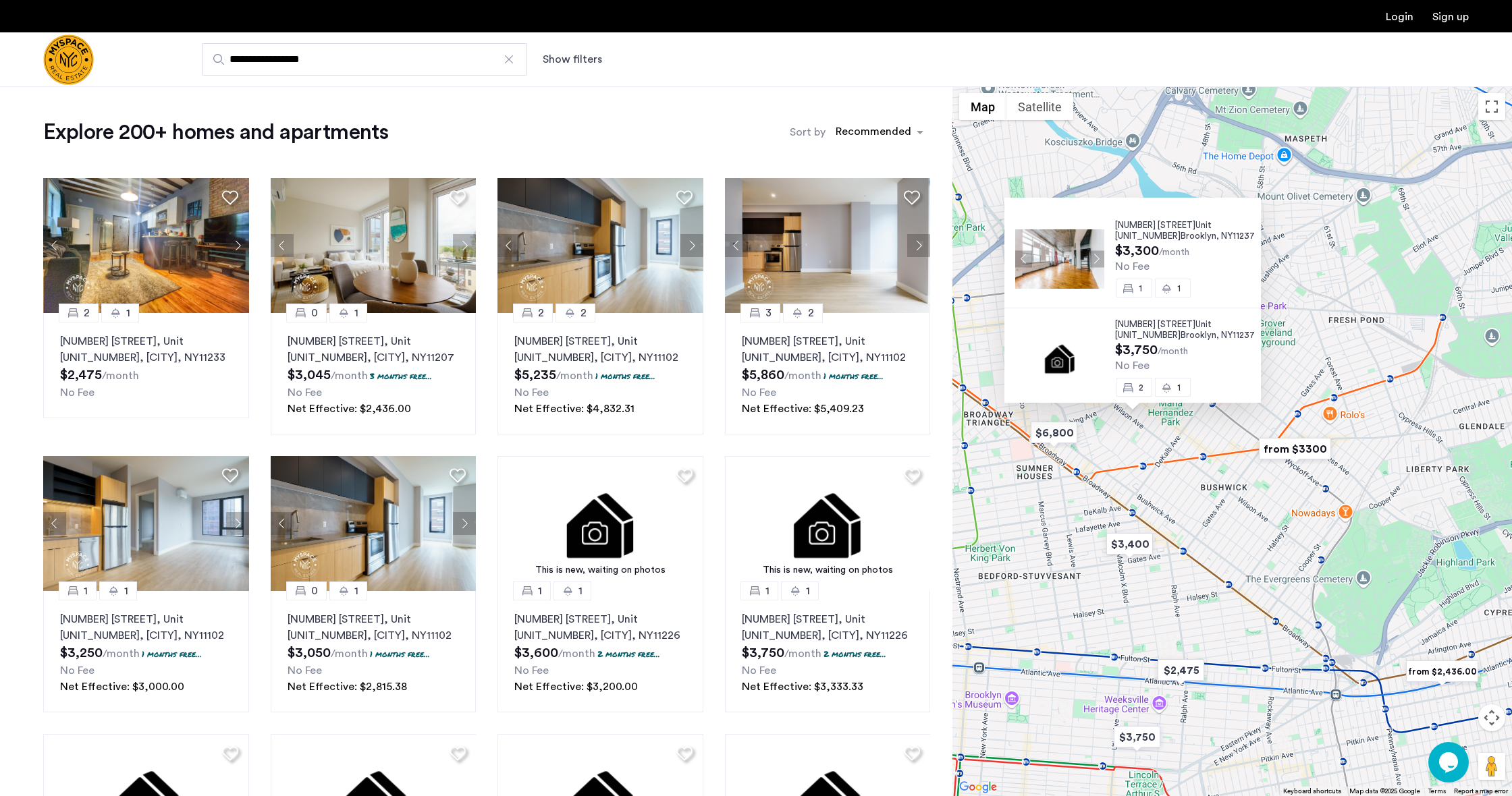 click at bounding box center (1096, 258) 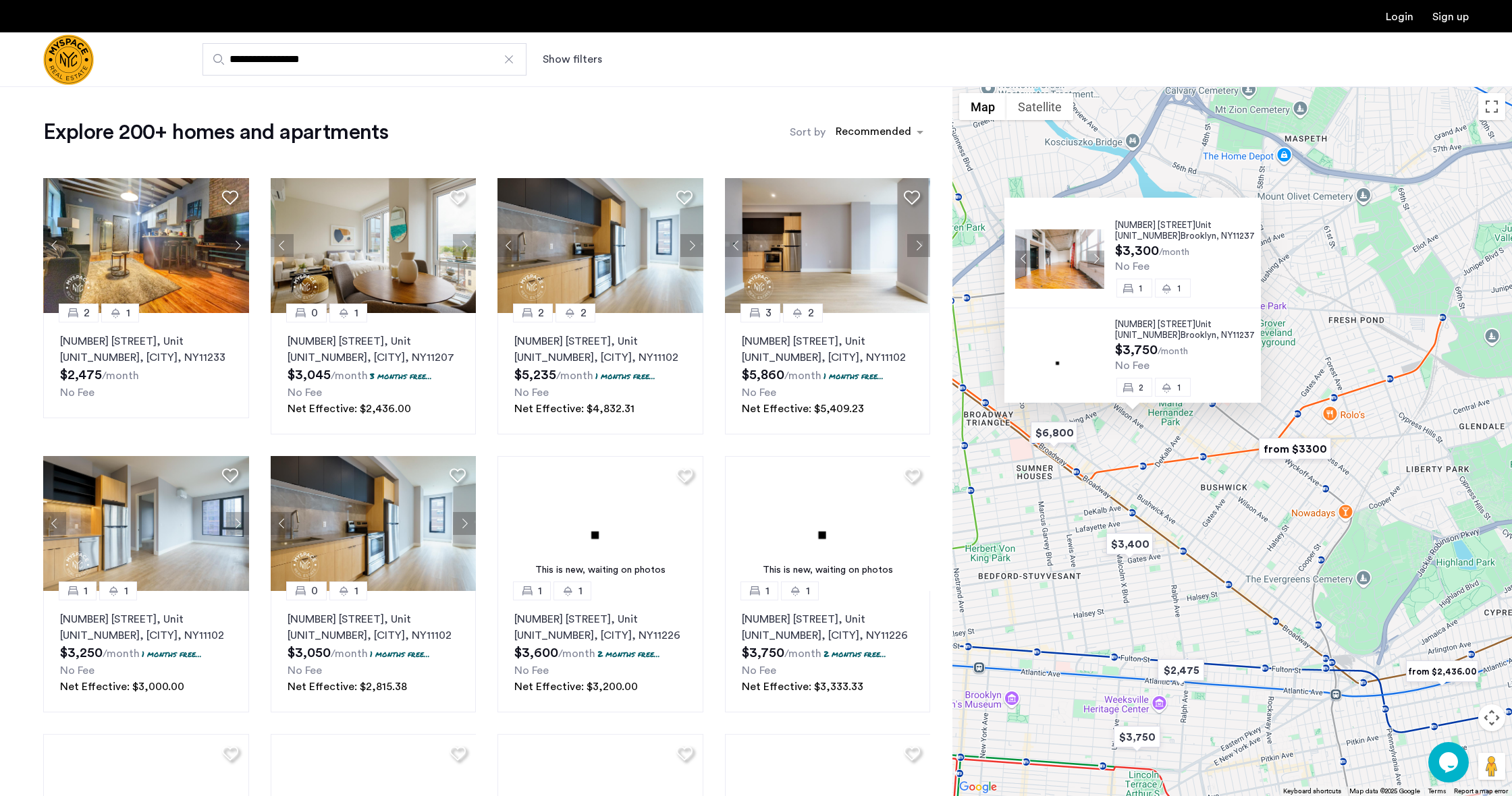 click at bounding box center (1096, 258) 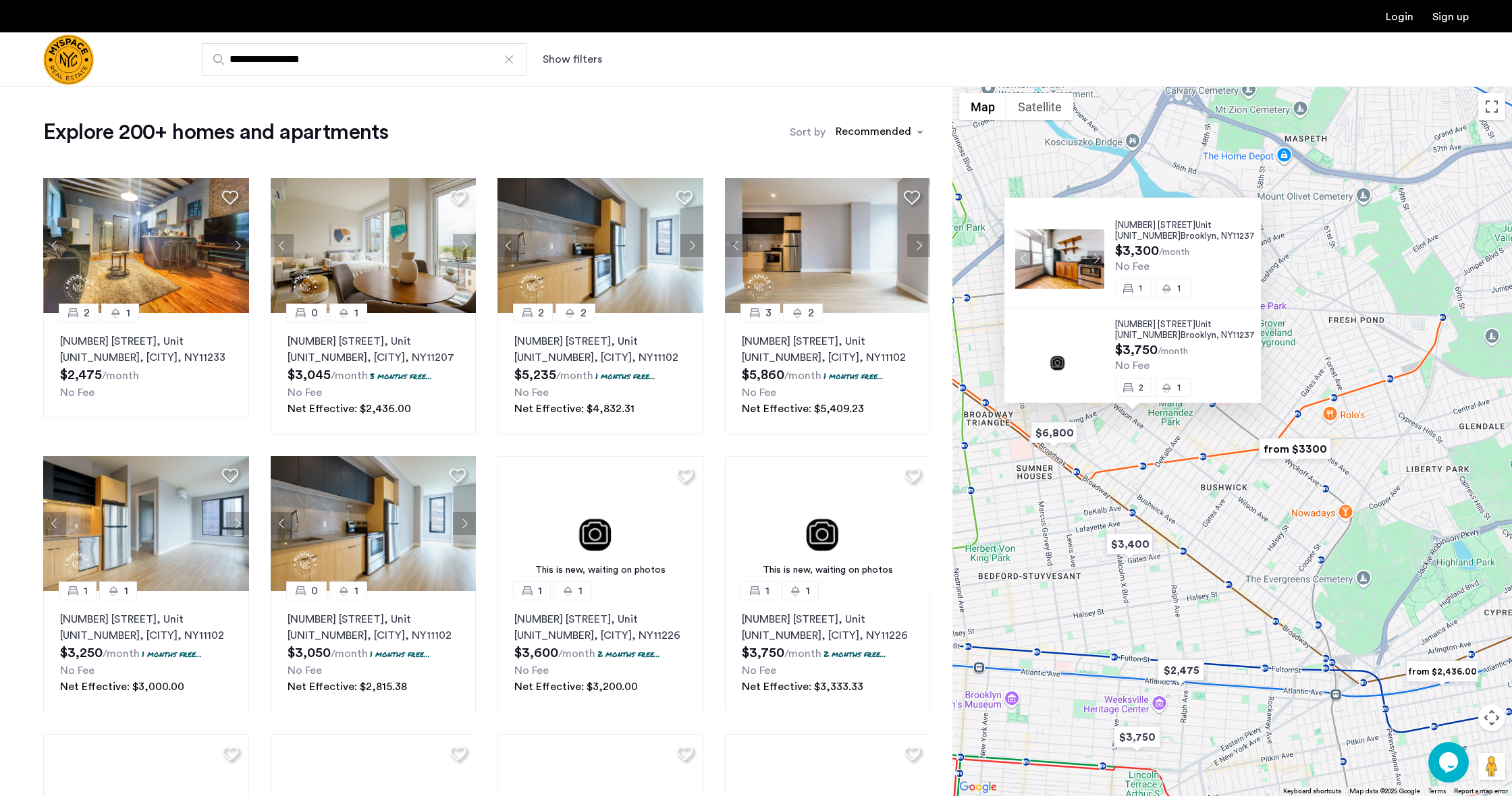 click at bounding box center (1096, 258) 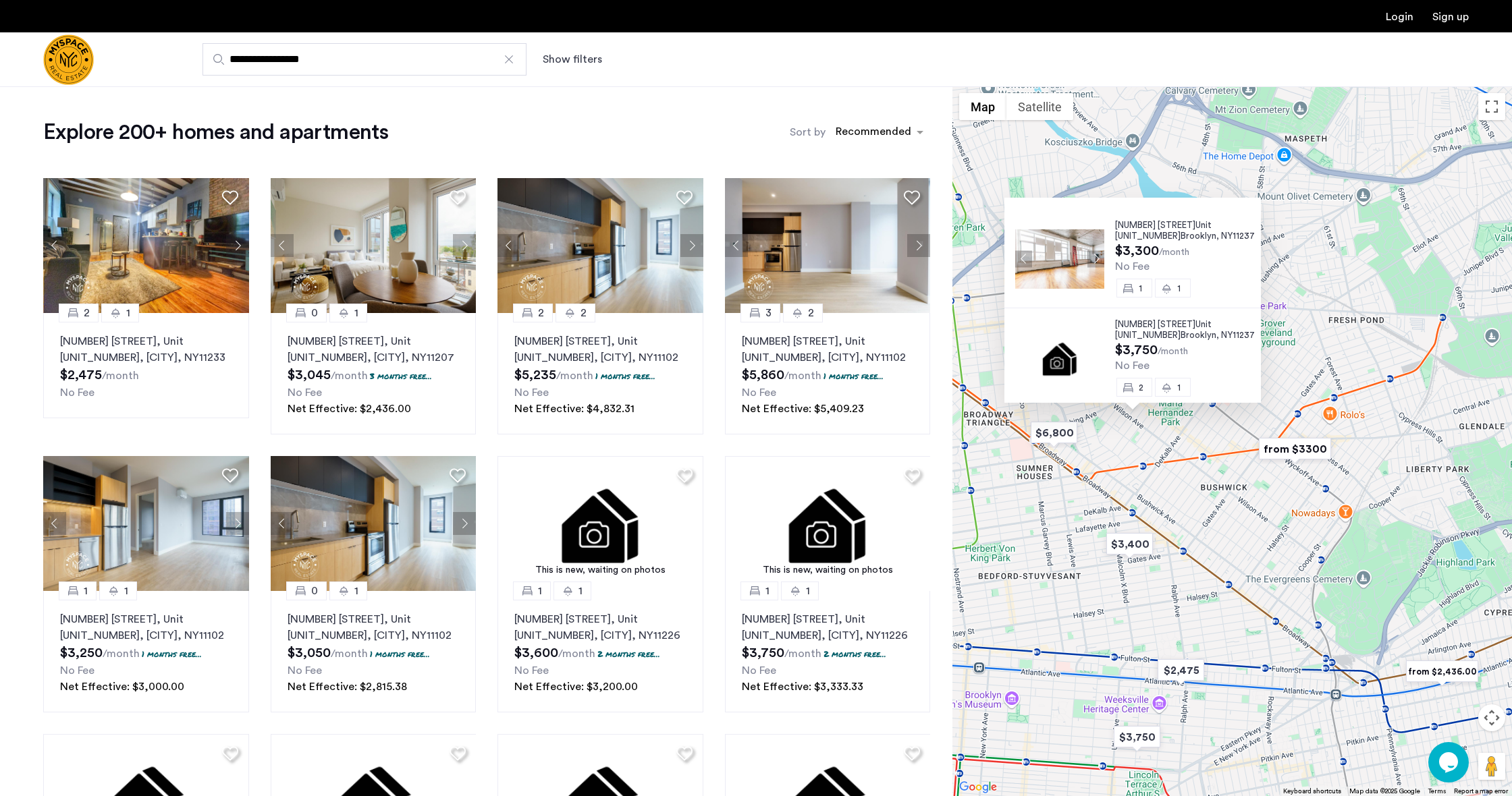 click at bounding box center [1096, 258] 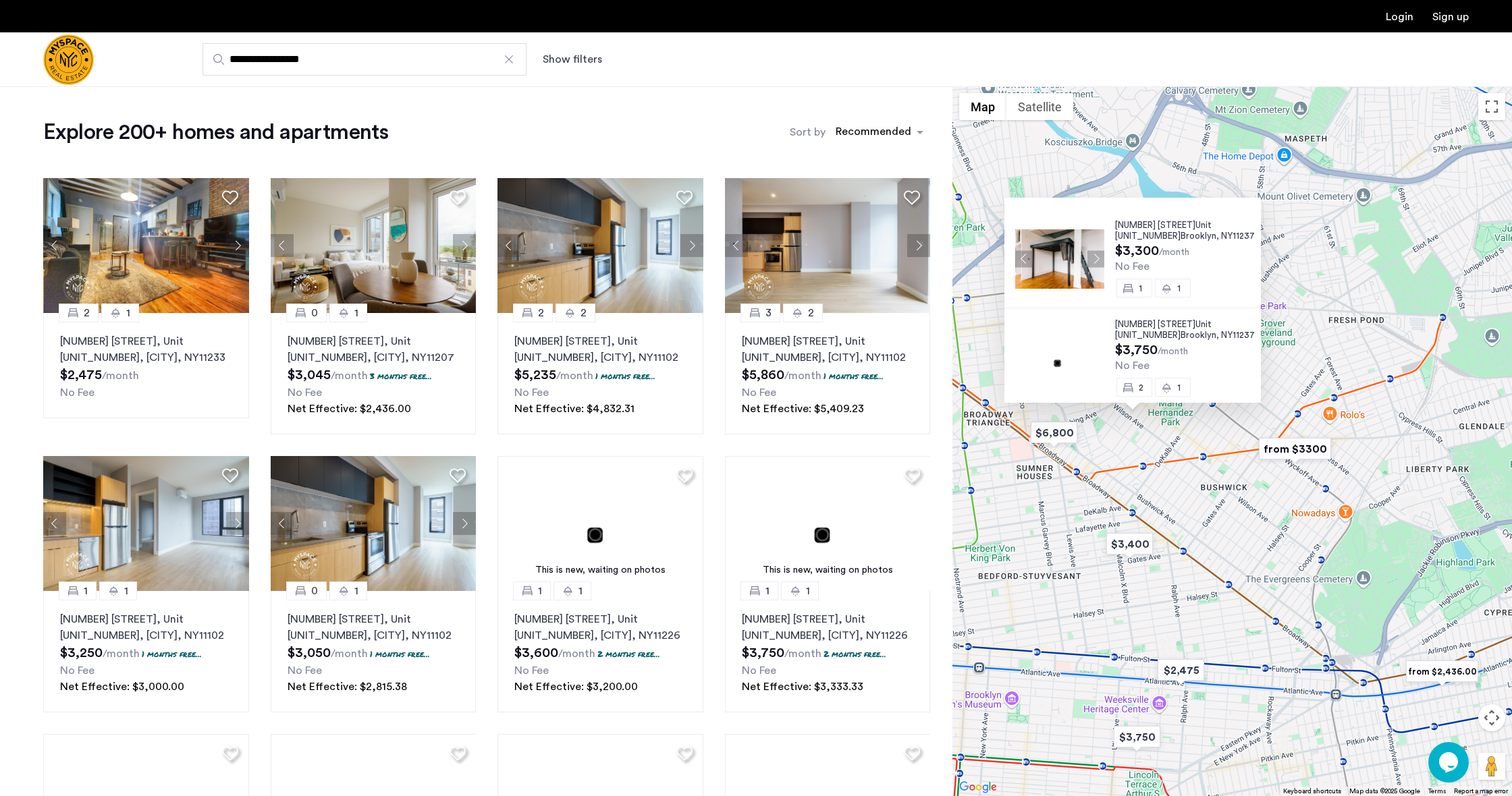 click at bounding box center [1096, 258] 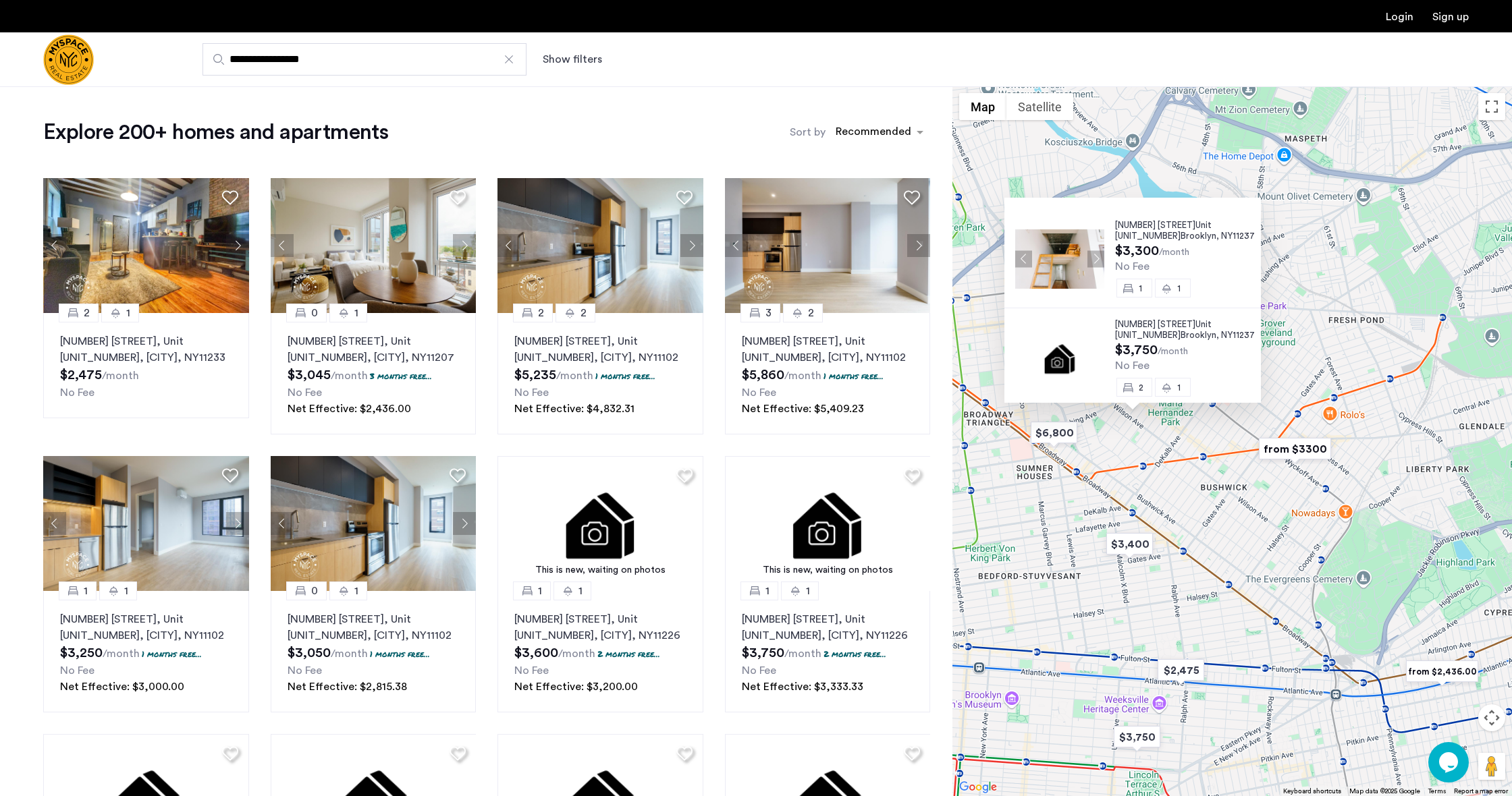 click at bounding box center [1096, 258] 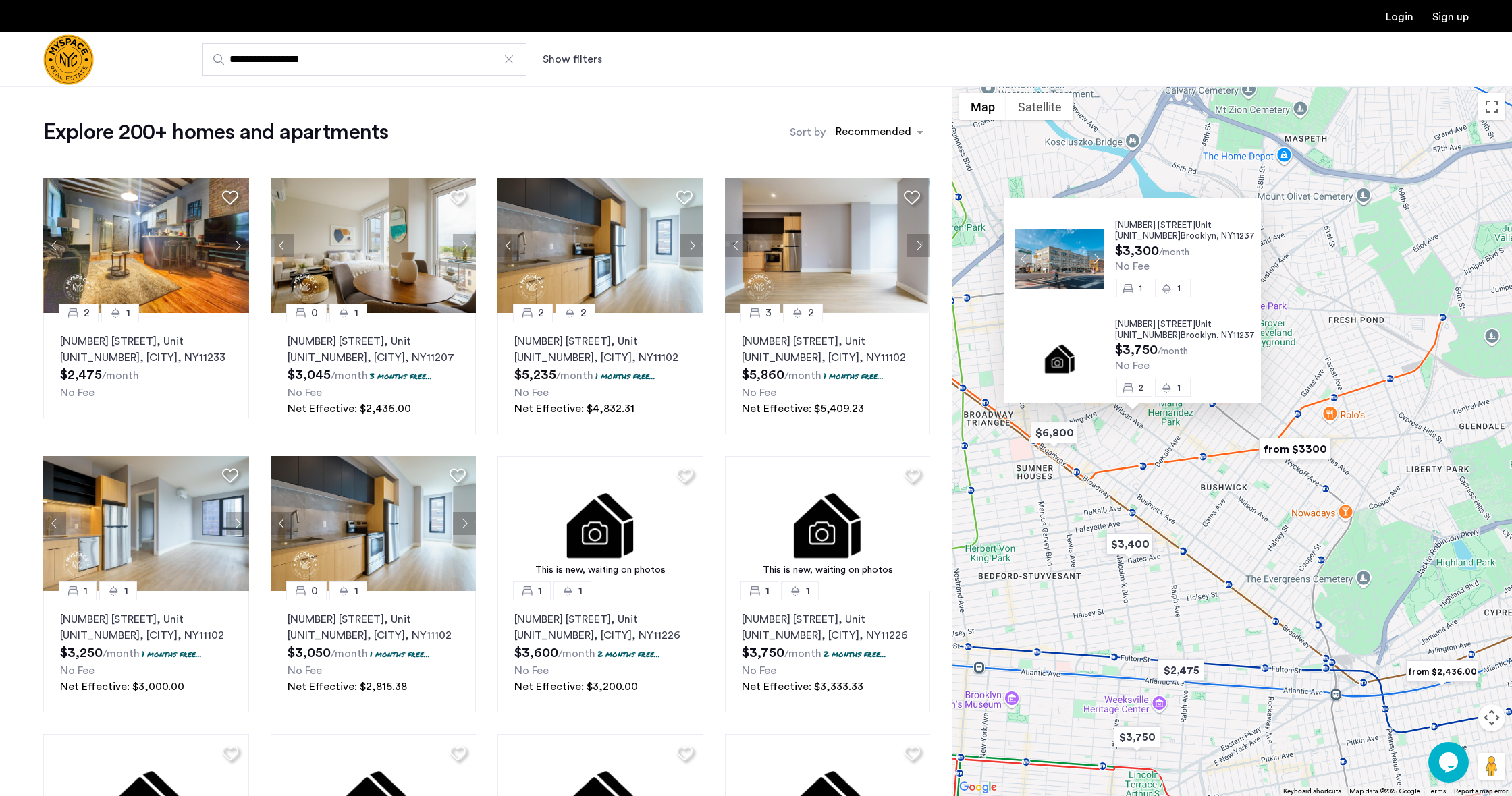 click at bounding box center (1096, 258) 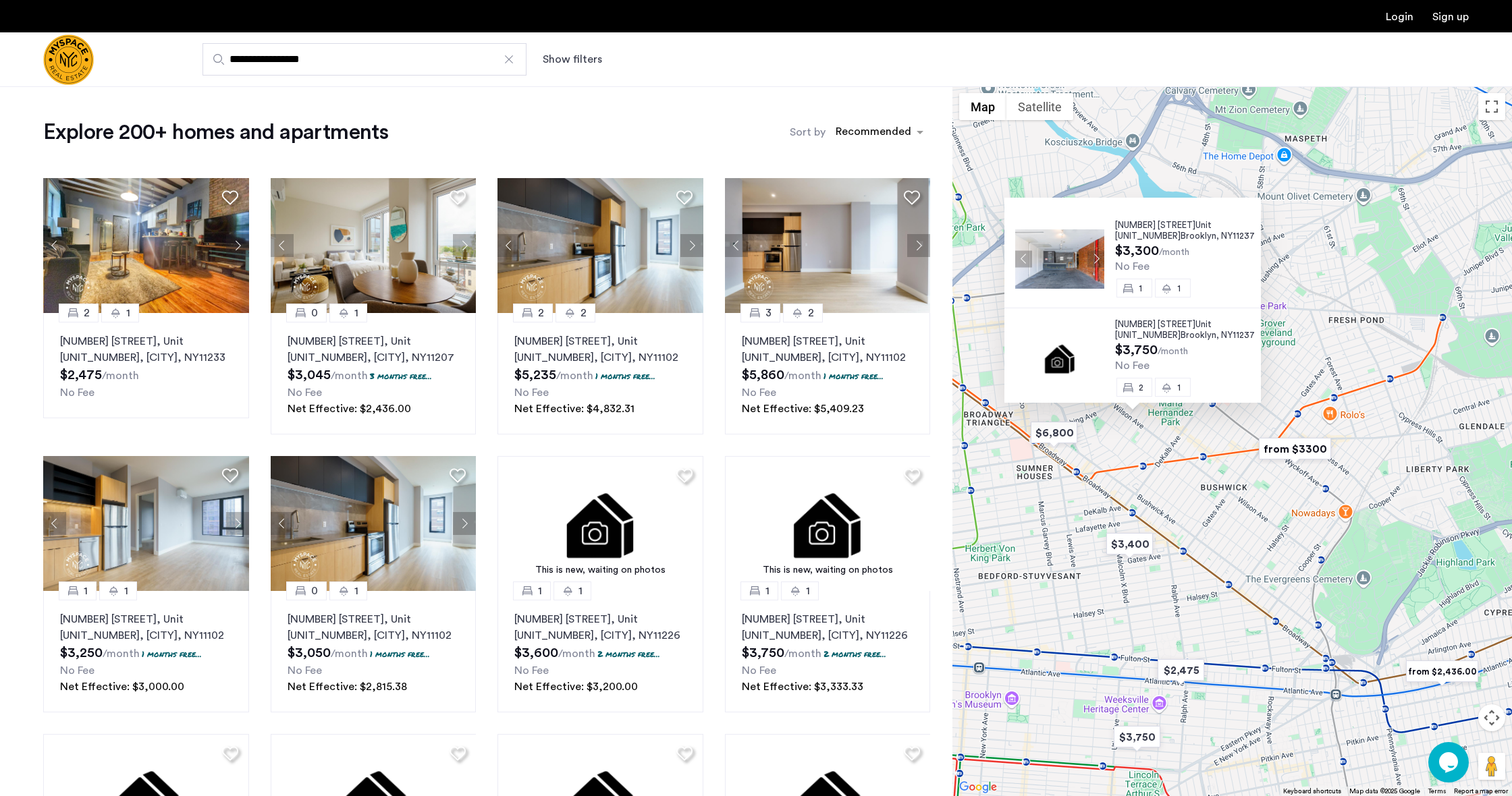 click at bounding box center [1096, 258] 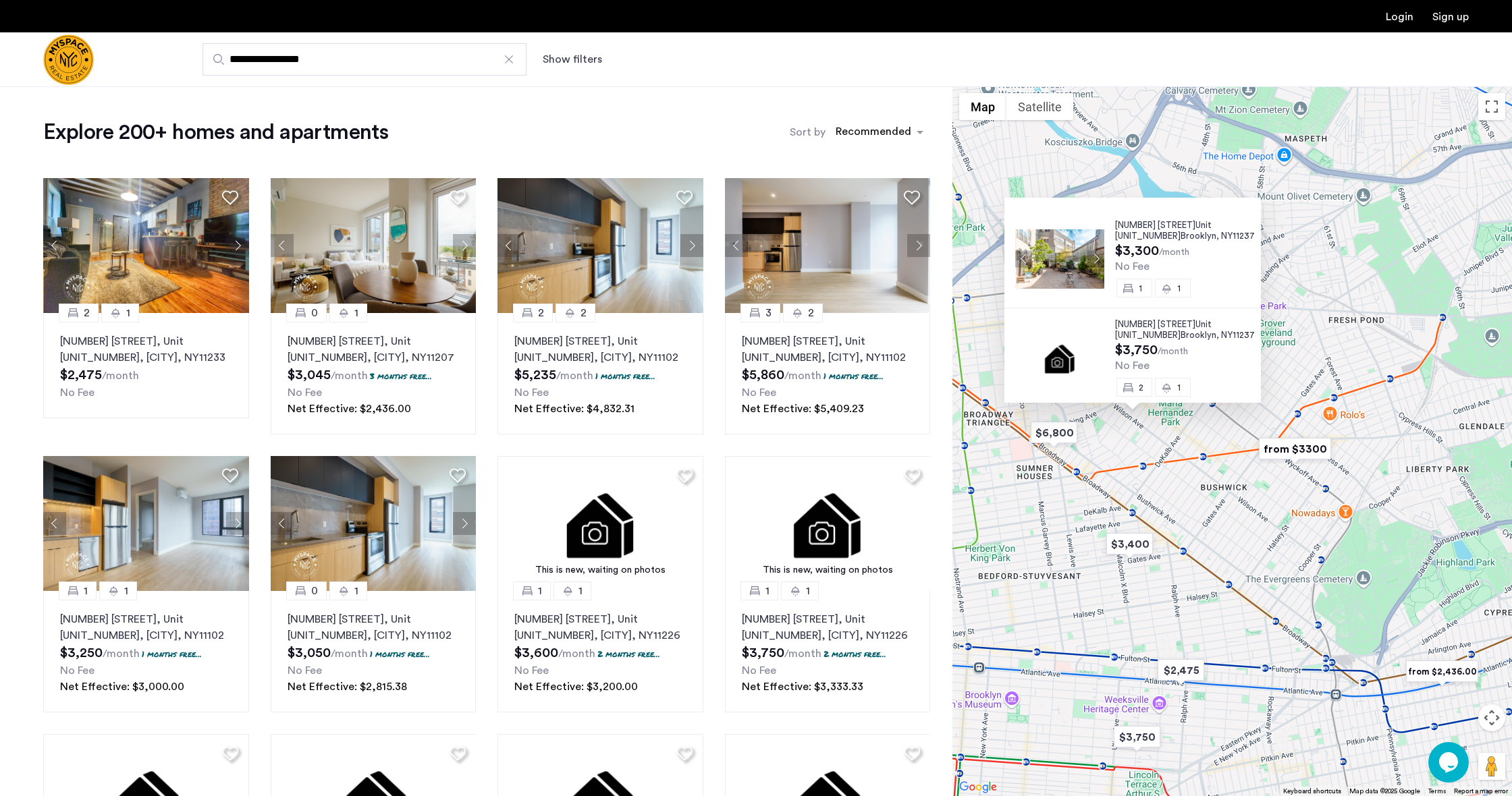 click at bounding box center [1096, 258] 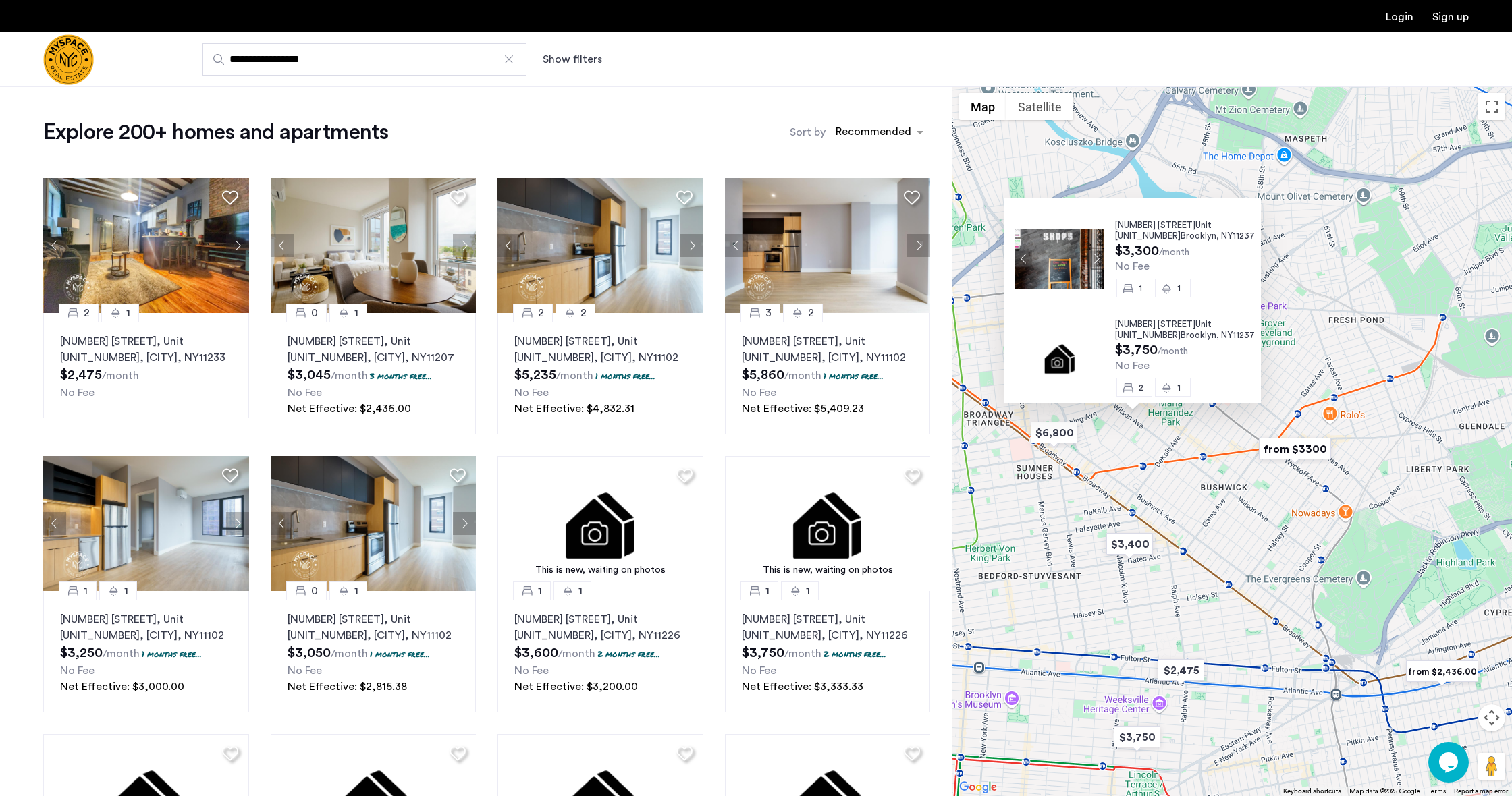 click at bounding box center (1096, 258) 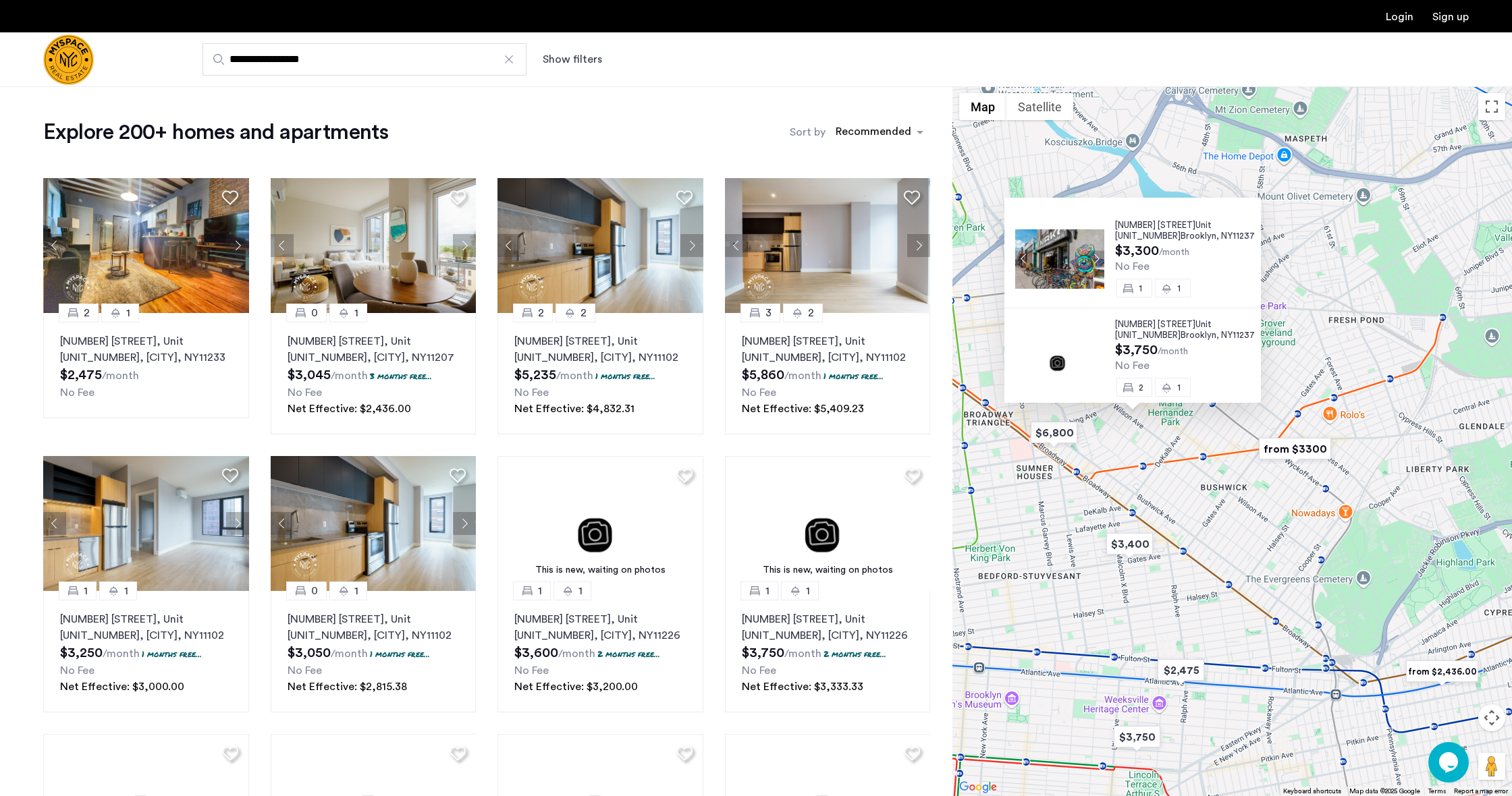 click at bounding box center (1096, 258) 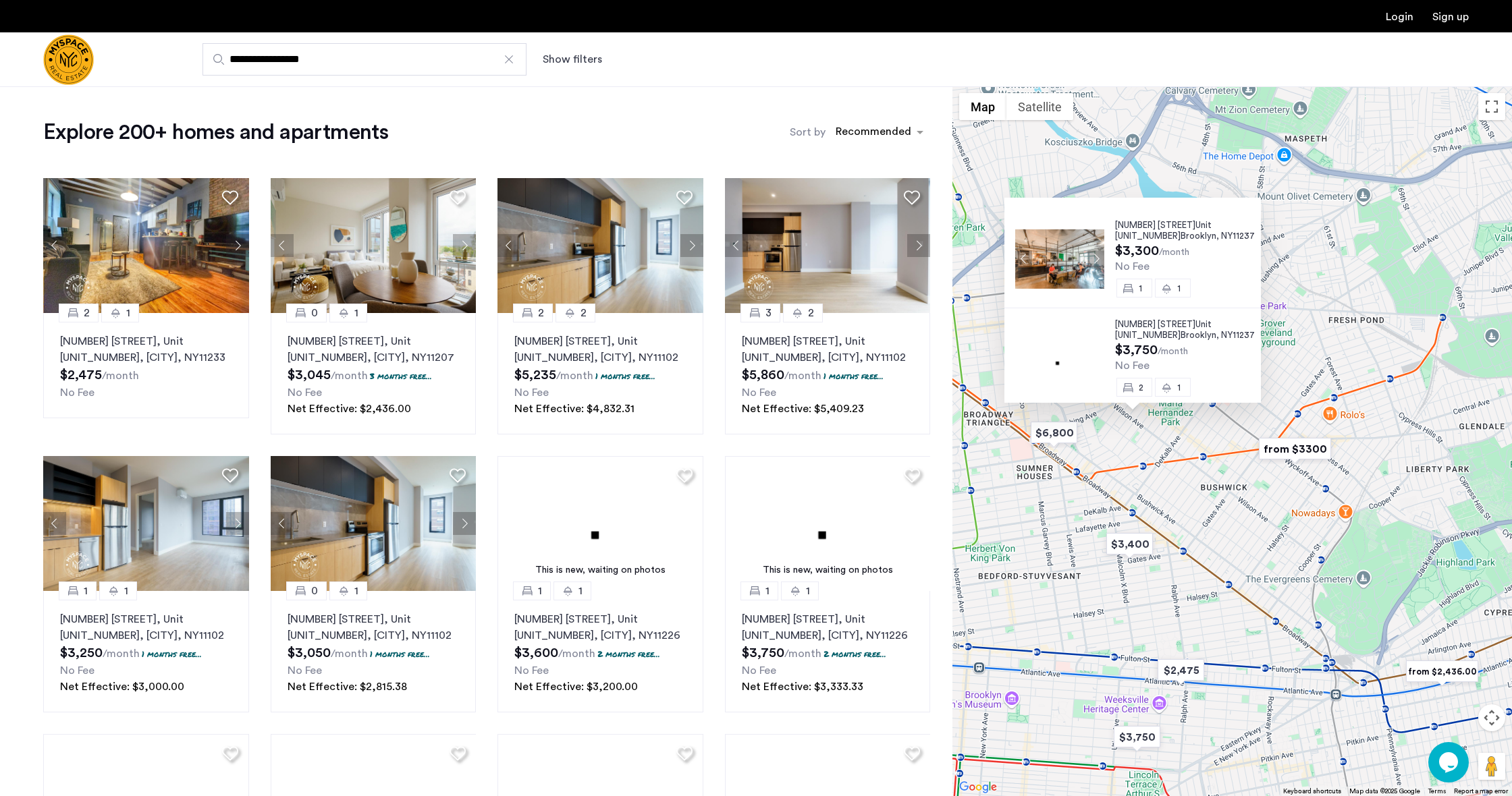 click on "[NUMBER] [STREET],  Unit [UNIT_NUMBER],  [CITY] , [STATE]  [POSTAL_CODE]  $3,300  /month No Fee 1 1 [NUMBER] [STREET],  Unit [UNIT_NUMBER],  [CITY] , [STATE]  [POSTAL_CODE]  $3,750  /month No Fee 2 1 [NUMBER] [STREET],  Unit [UNIT_NUMBER],  [CITY] , [STATE]  [POSTAL_CODE]  $4,000  /month No Fee 1 1" at bounding box center [1232, 441] 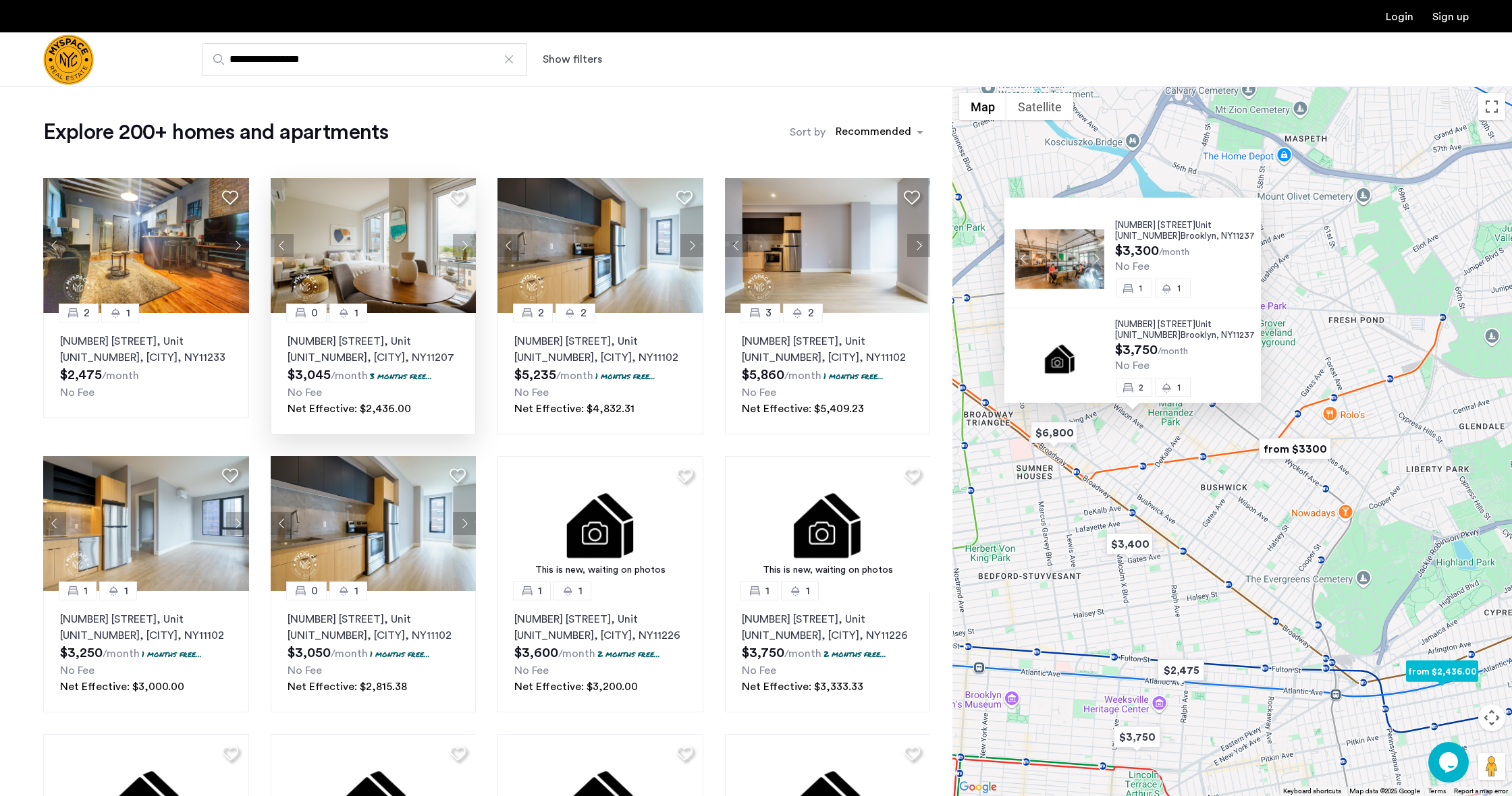 scroll, scrollTop: 0, scrollLeft: 0, axis: both 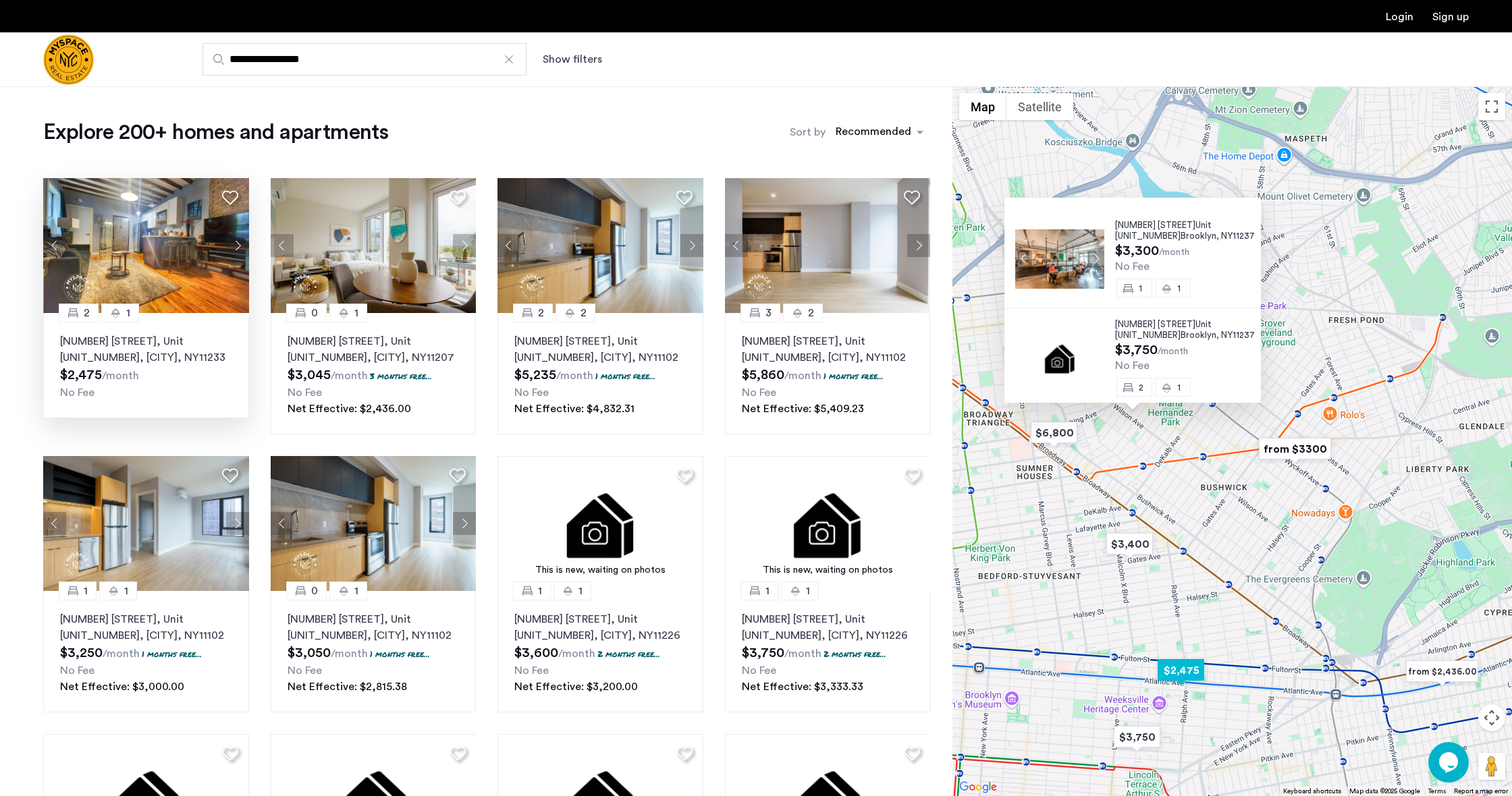 click 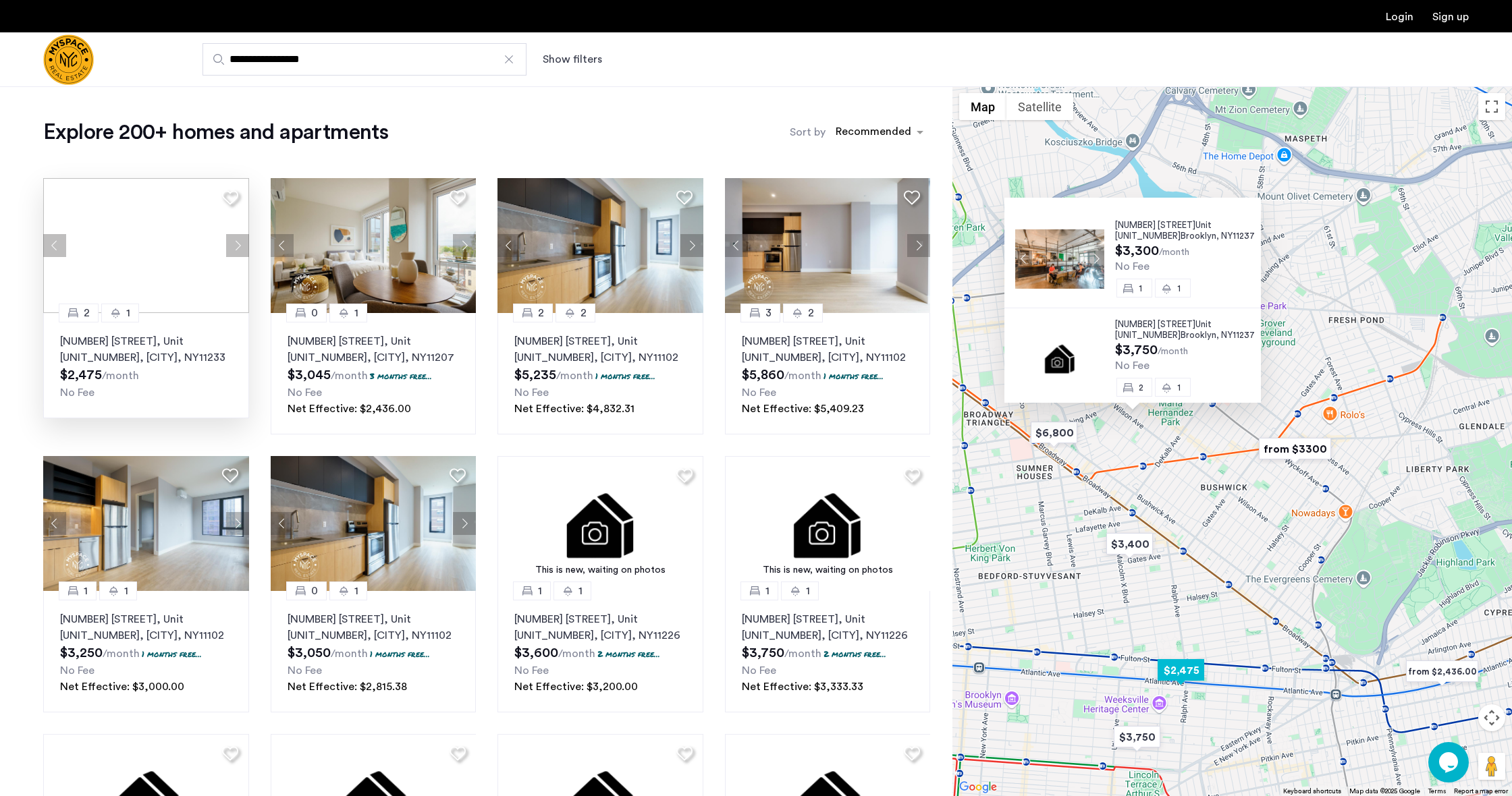 click 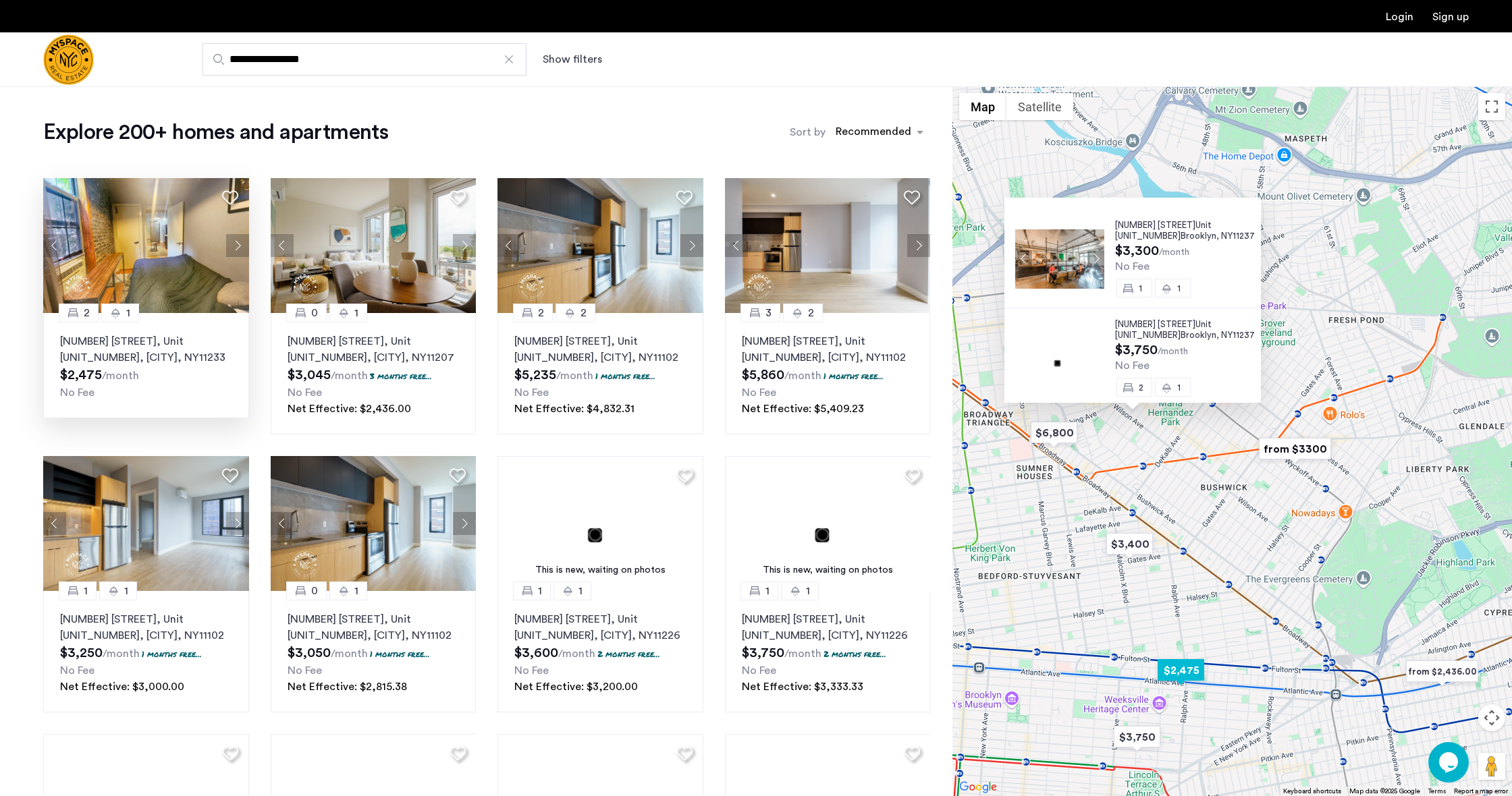 click 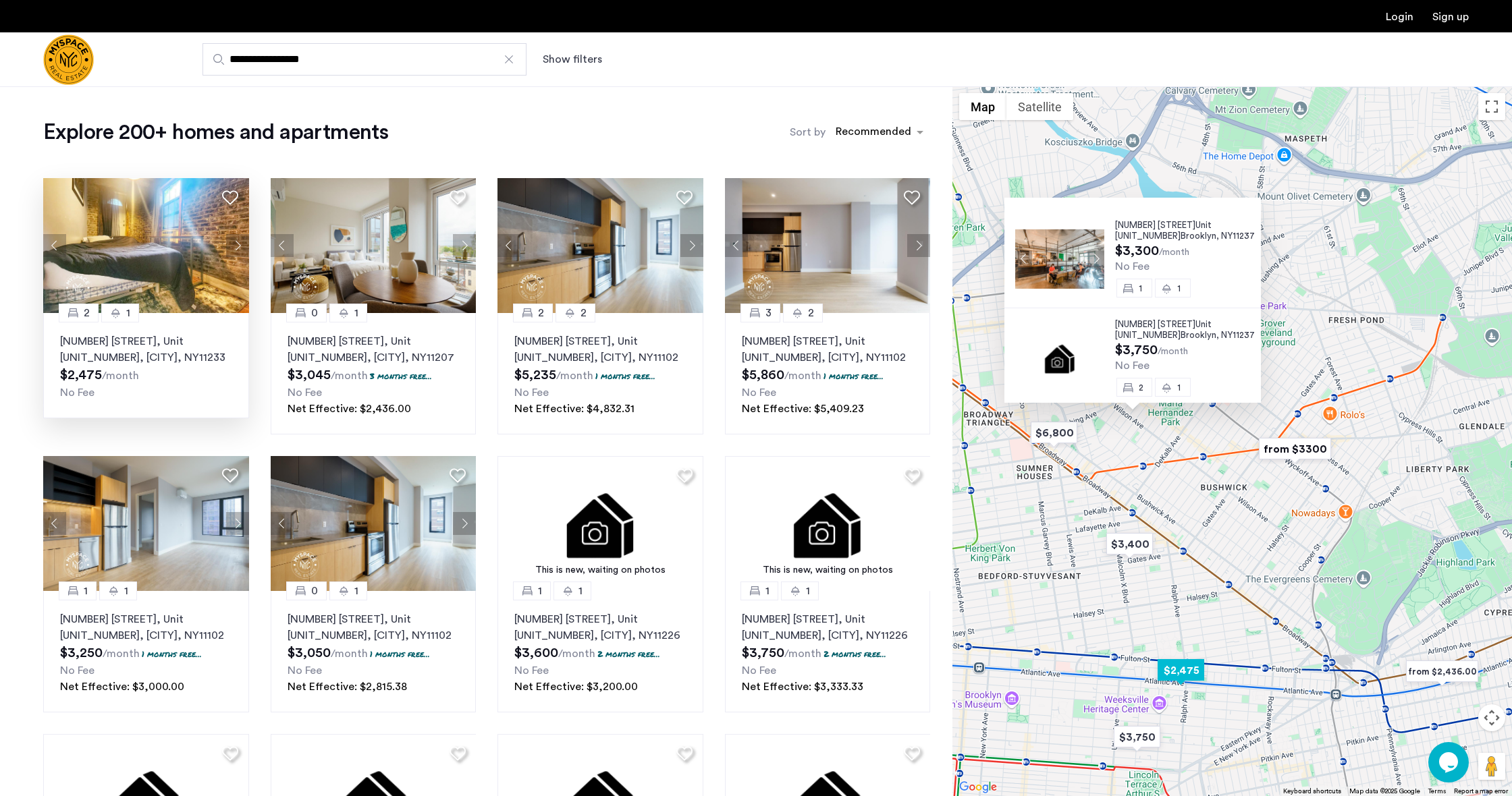 click 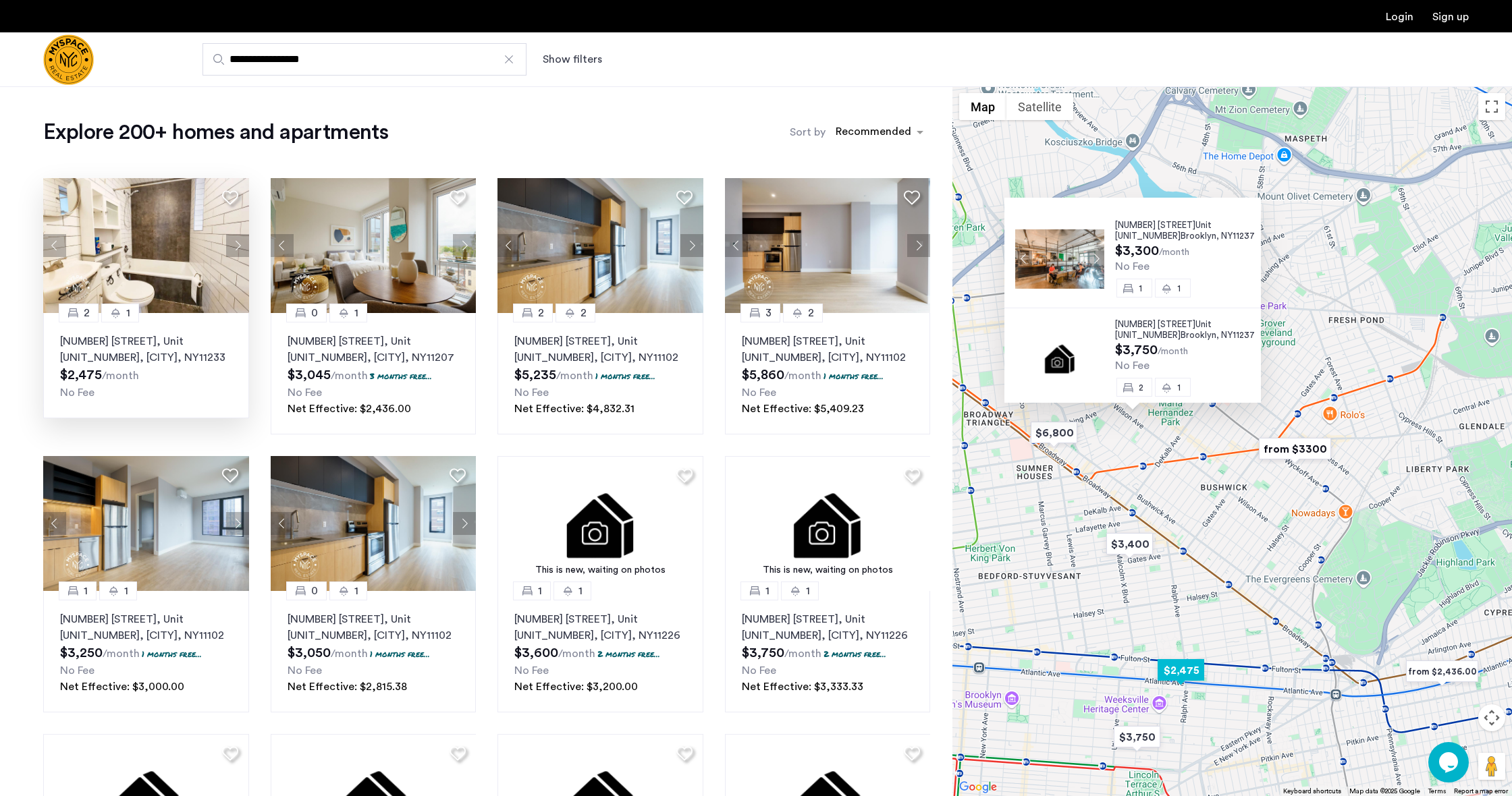 click 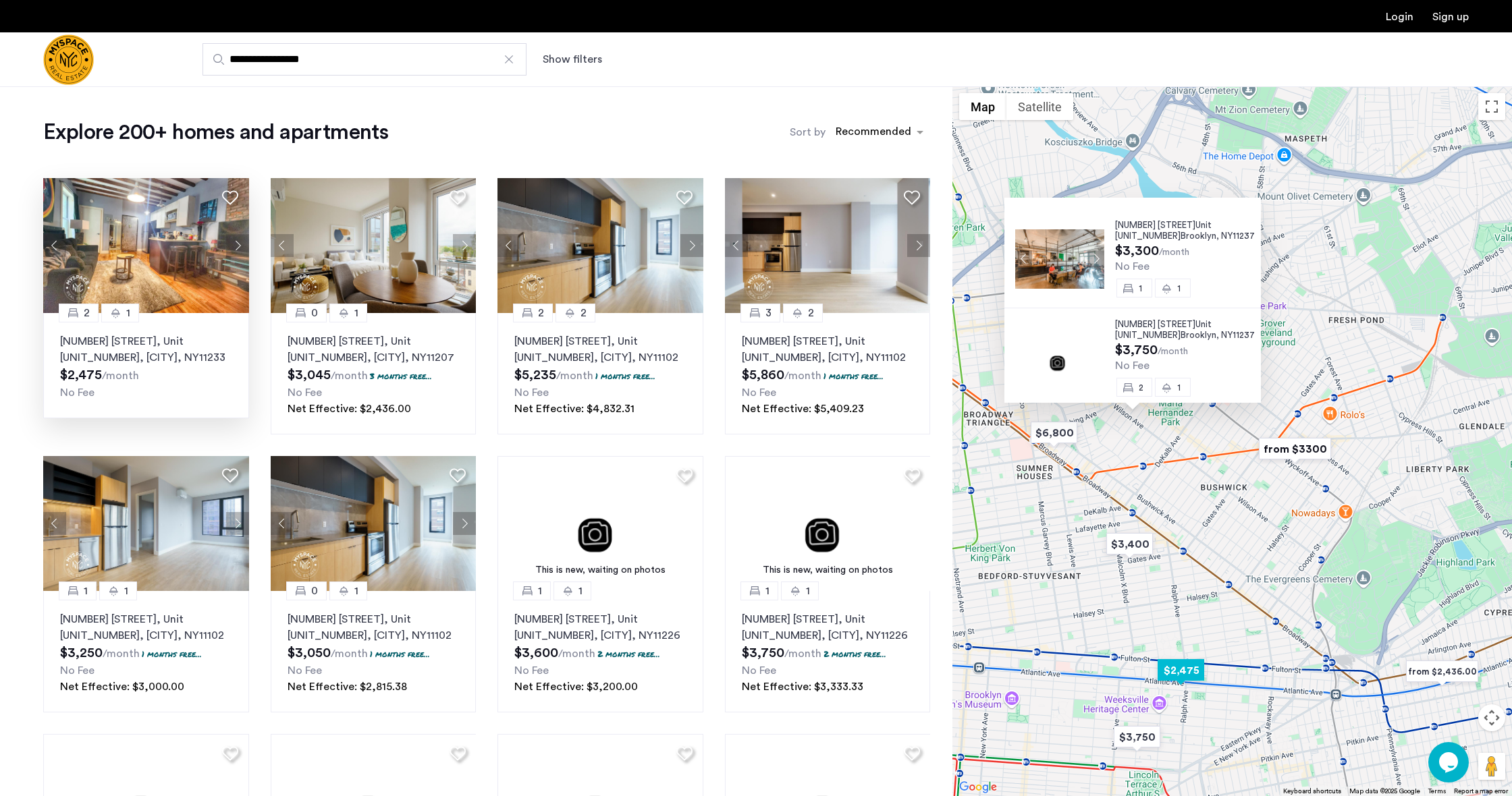 click 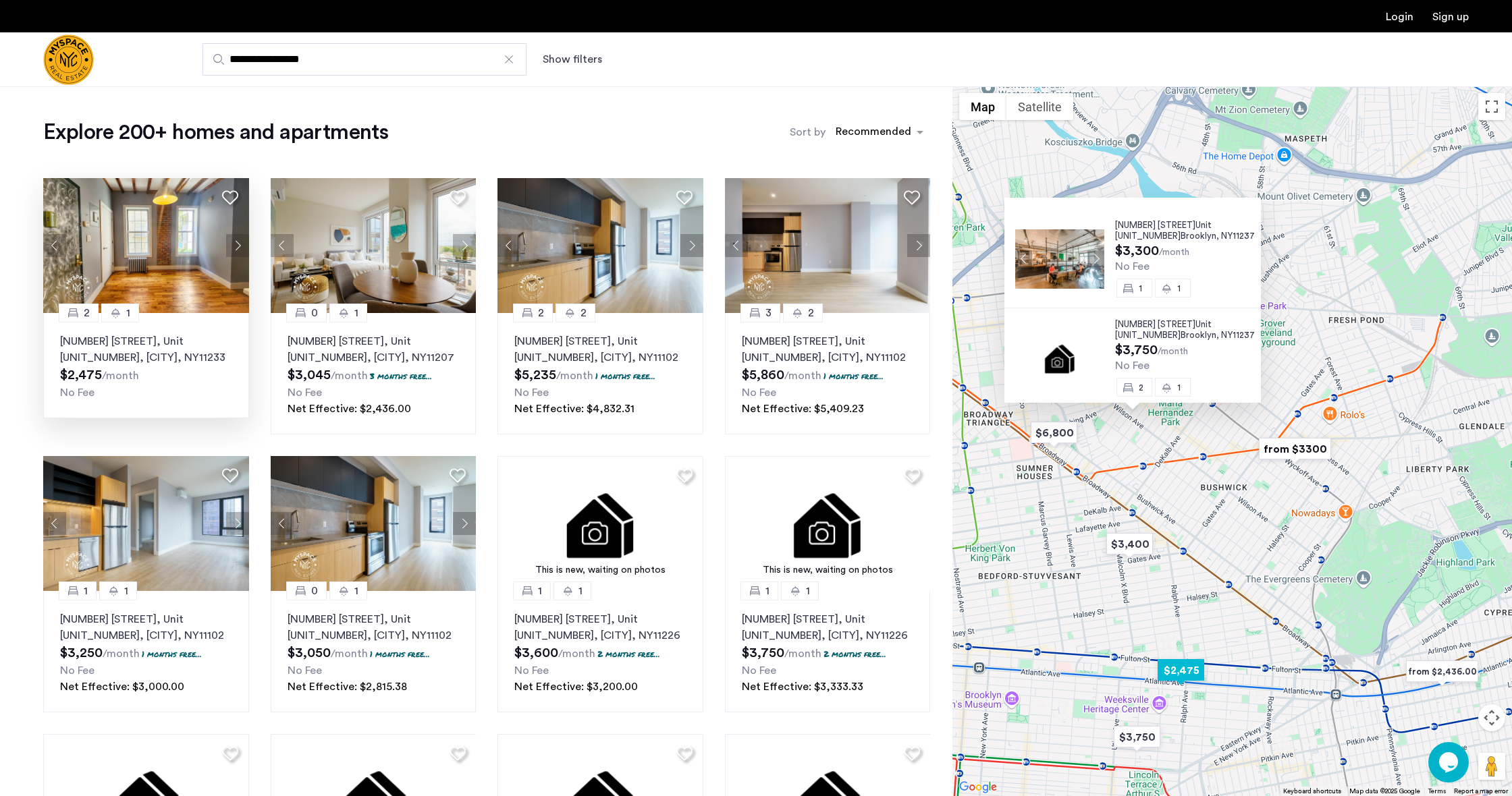 click on "[NUMBER] [STREET], Unit [UNIT_NUMBER], [CITY] , [STATE]  [POSTAL_CODE]  $2,475  /month No Fee" 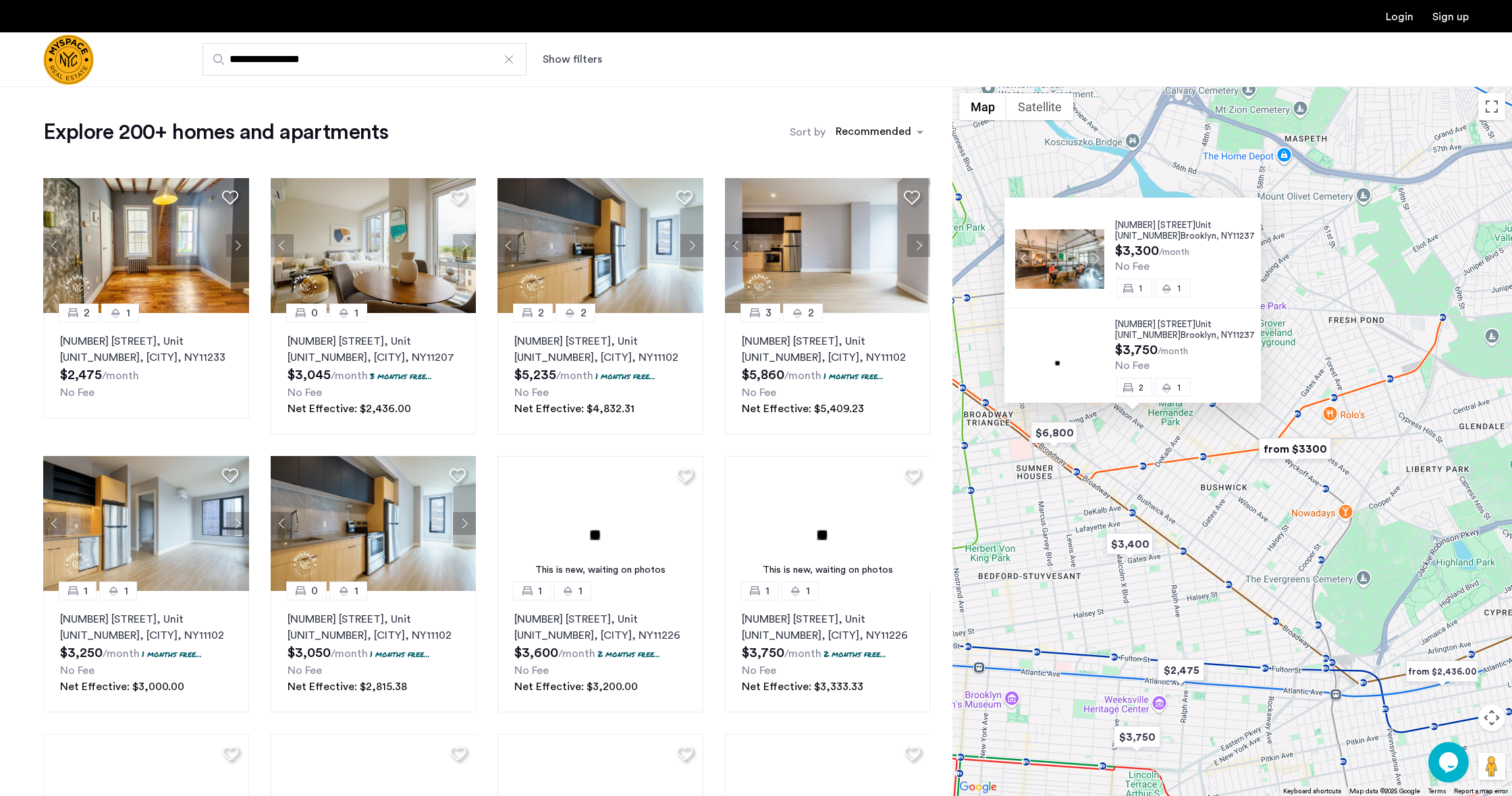 scroll, scrollTop: 13, scrollLeft: 0, axis: vertical 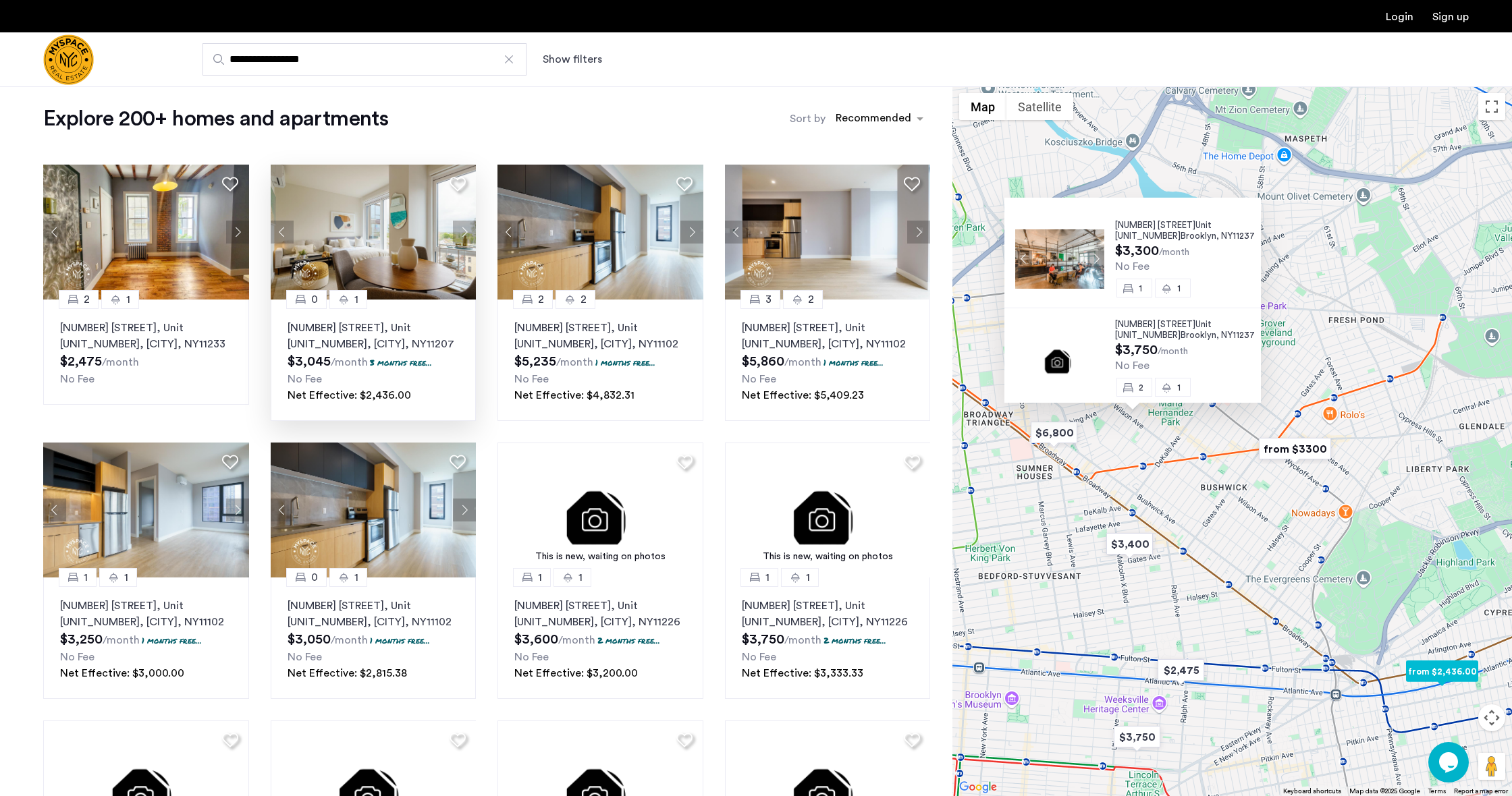 click 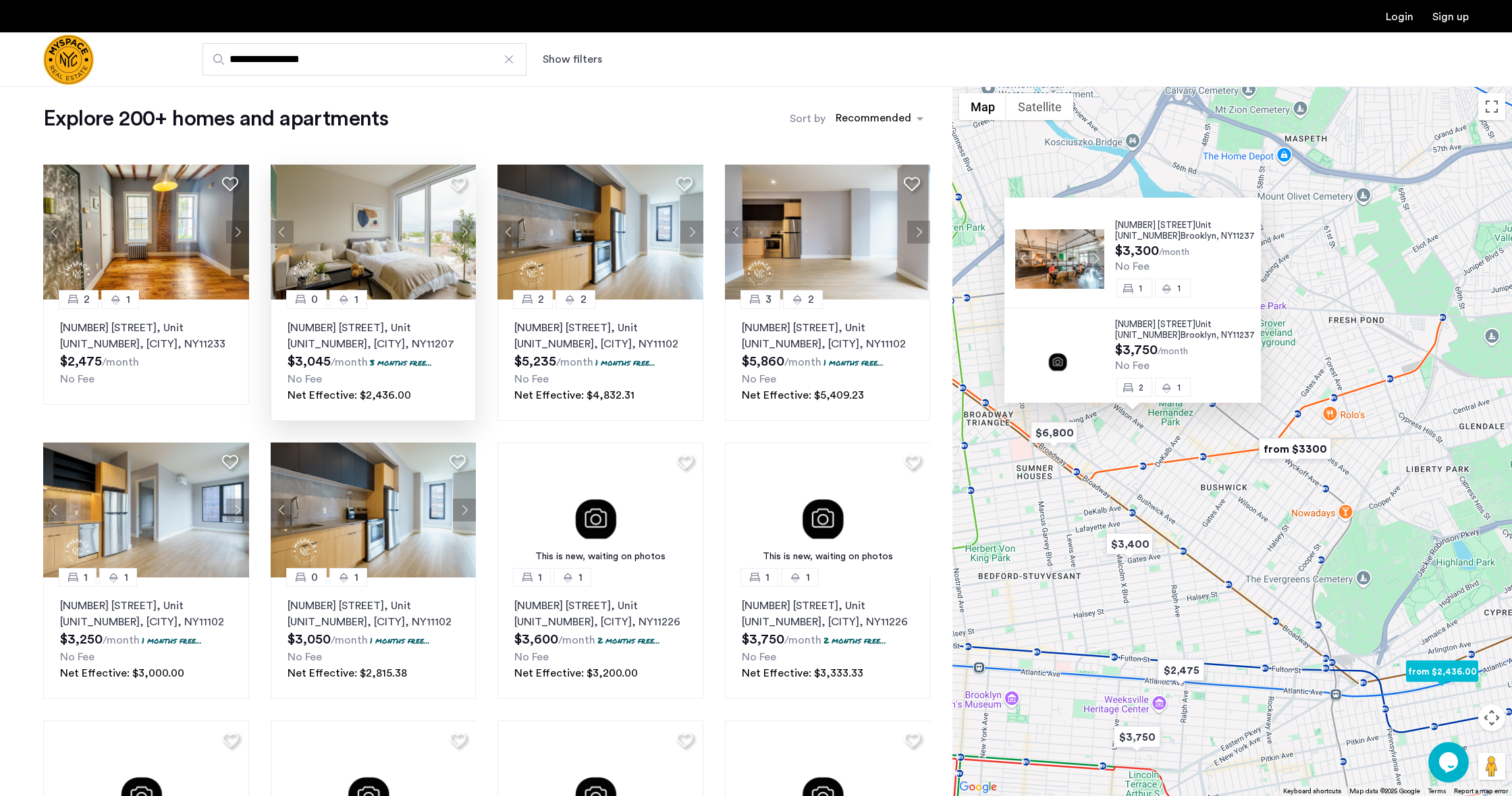 click 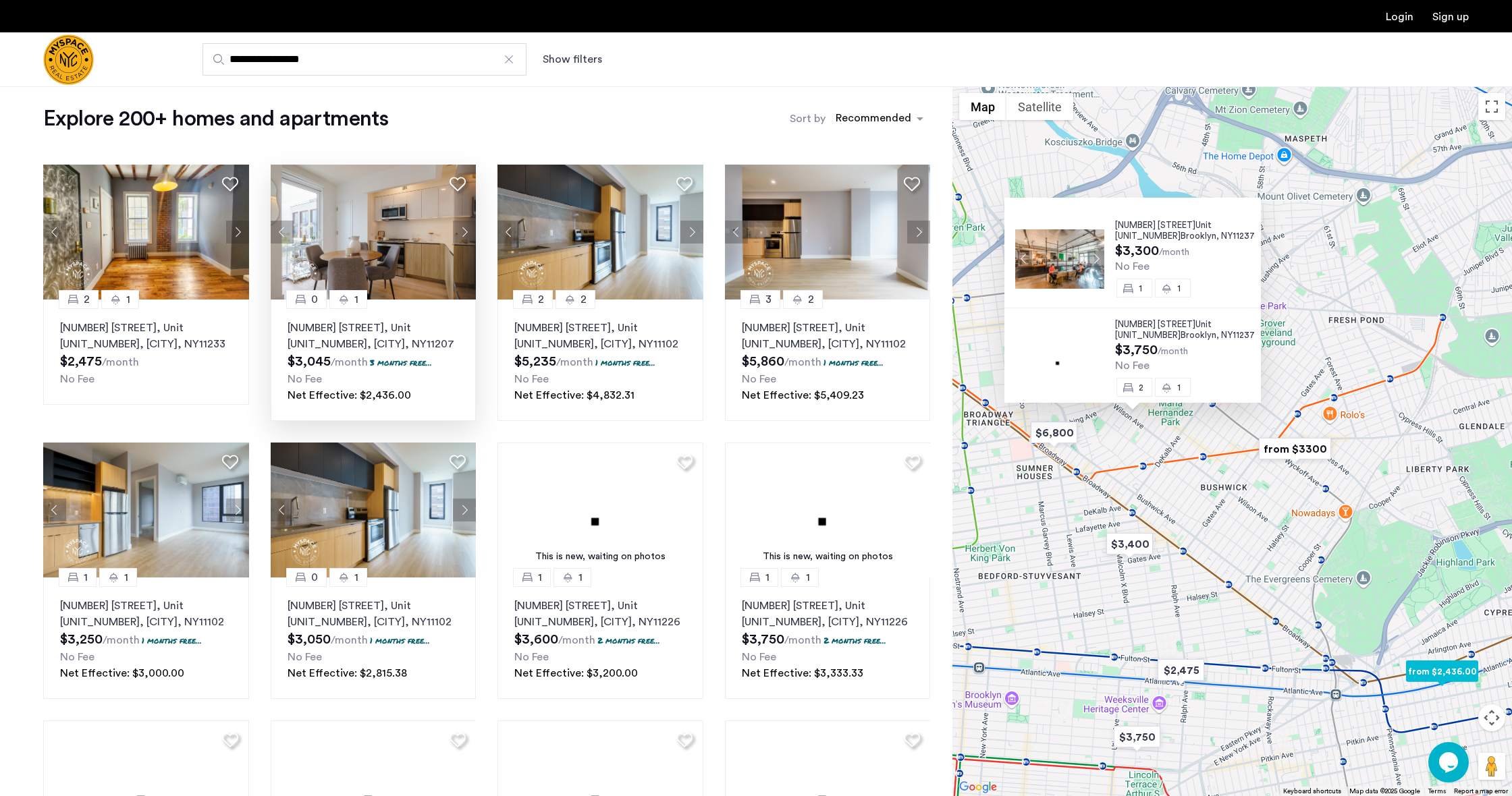 click 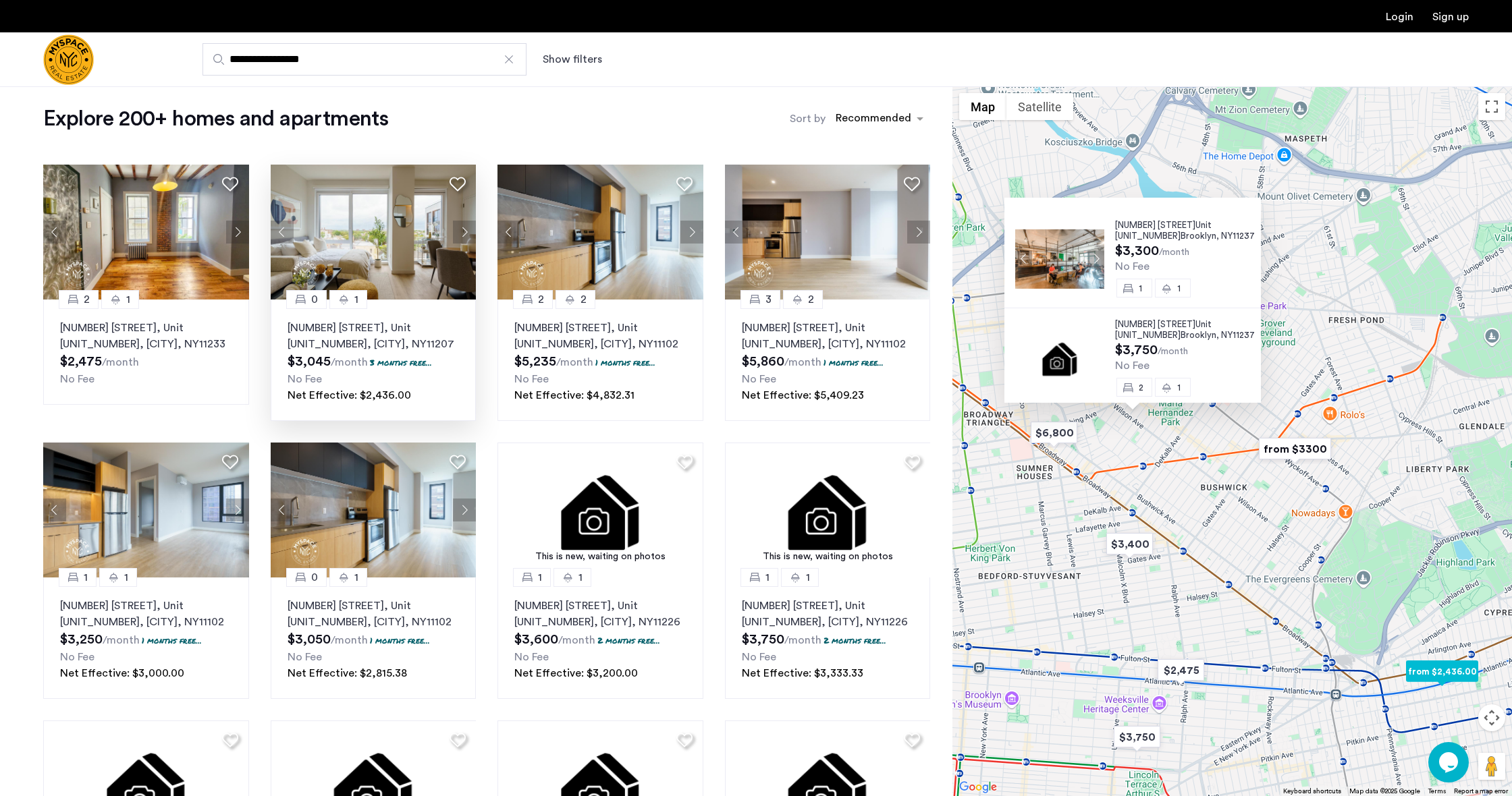 click on ", NY" 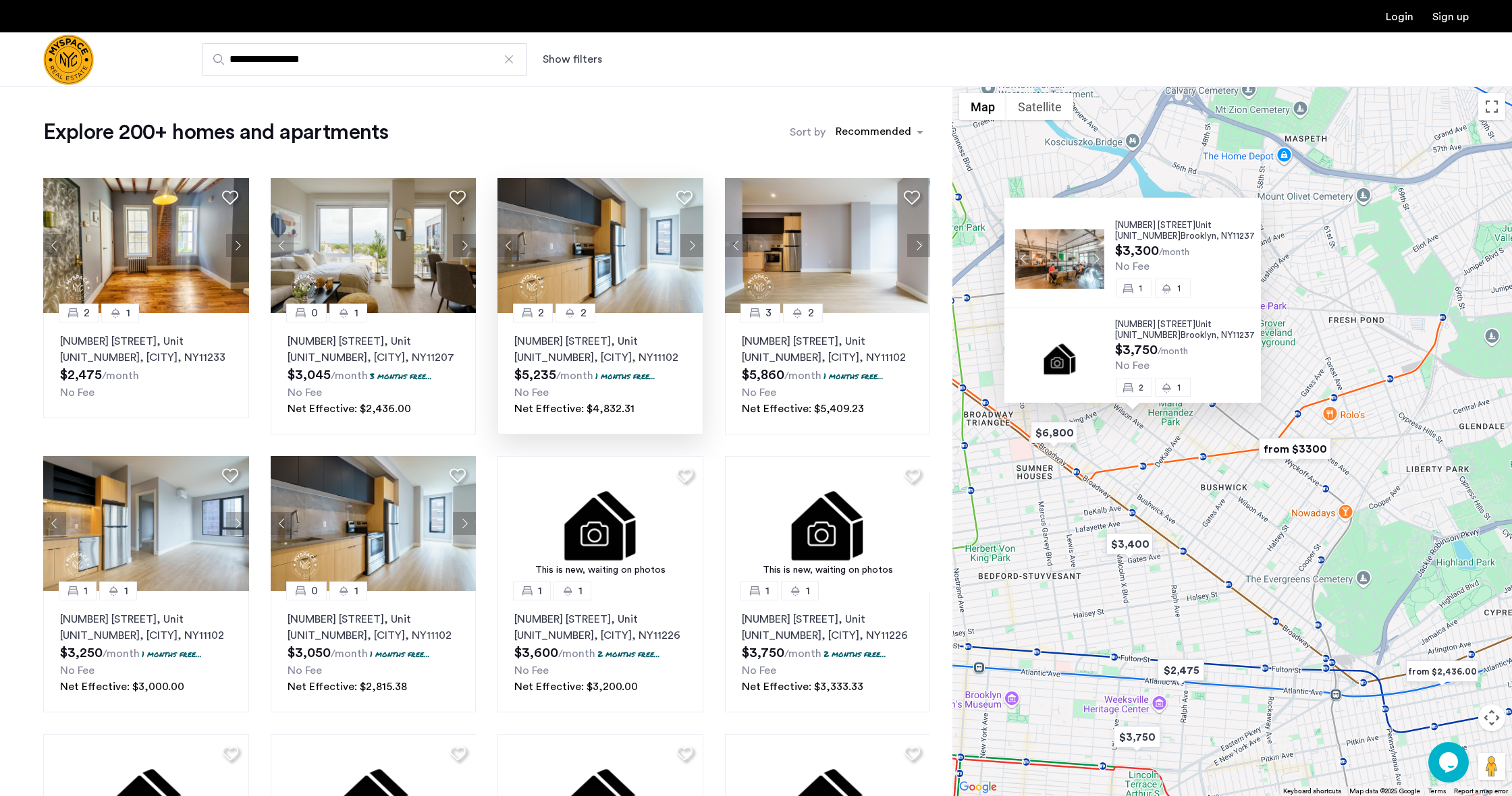 scroll, scrollTop: 0, scrollLeft: 0, axis: both 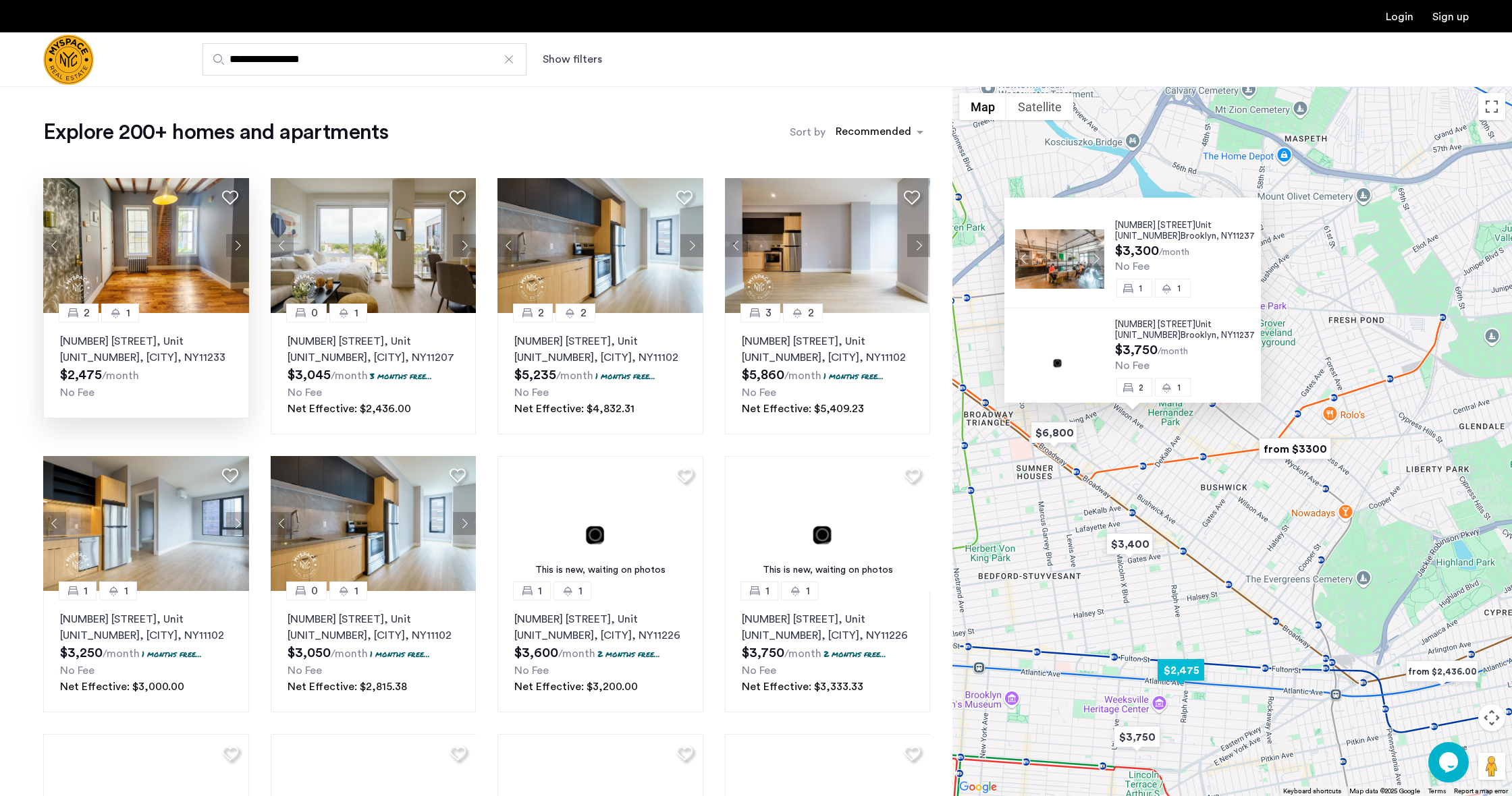 click on "[NUMBER] [STREET], Unit [UNIT_NUMBER], [CITY] , [STATE]  [POSTAL_CODE]" 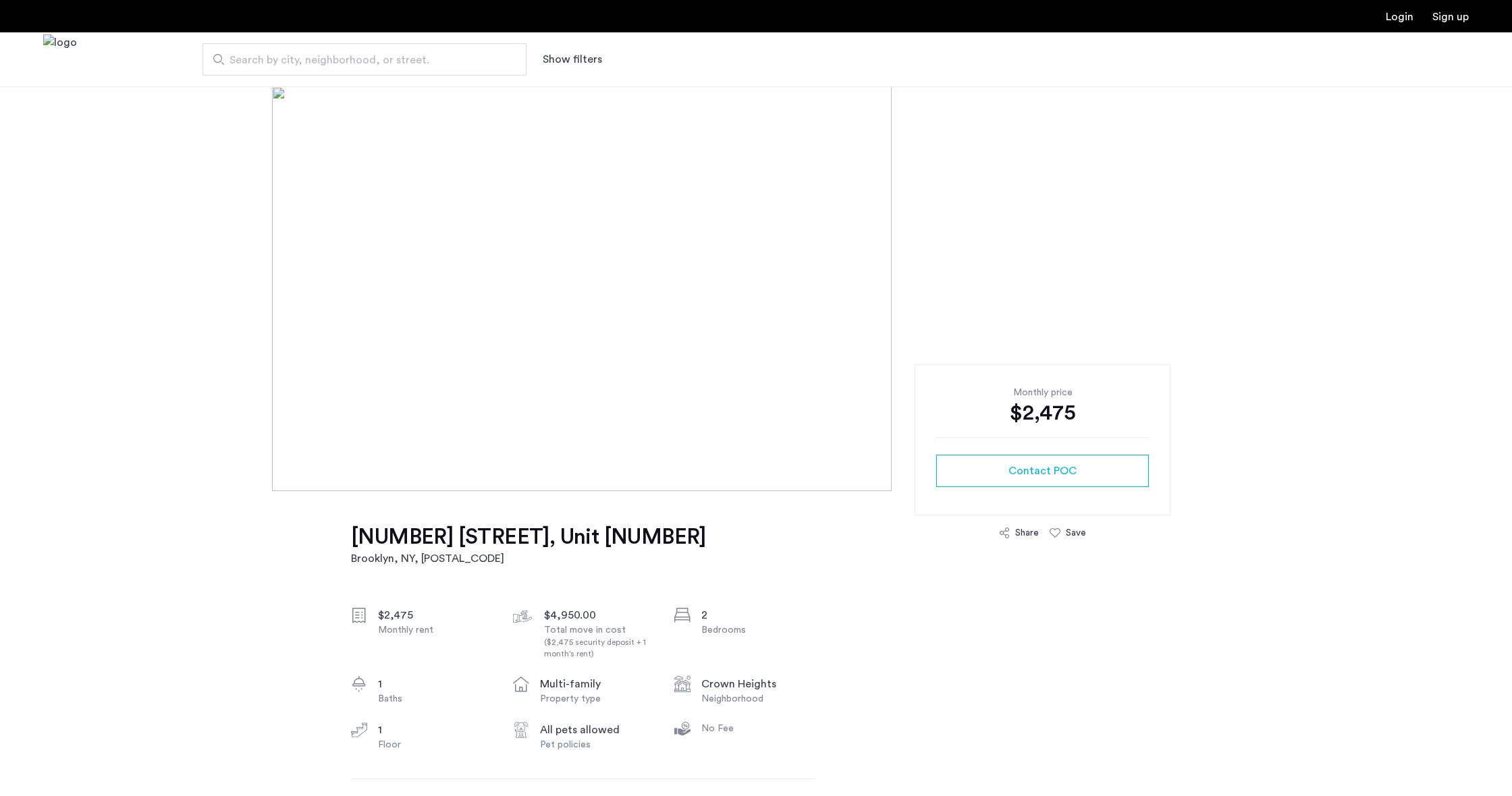 scroll, scrollTop: 0, scrollLeft: 0, axis: both 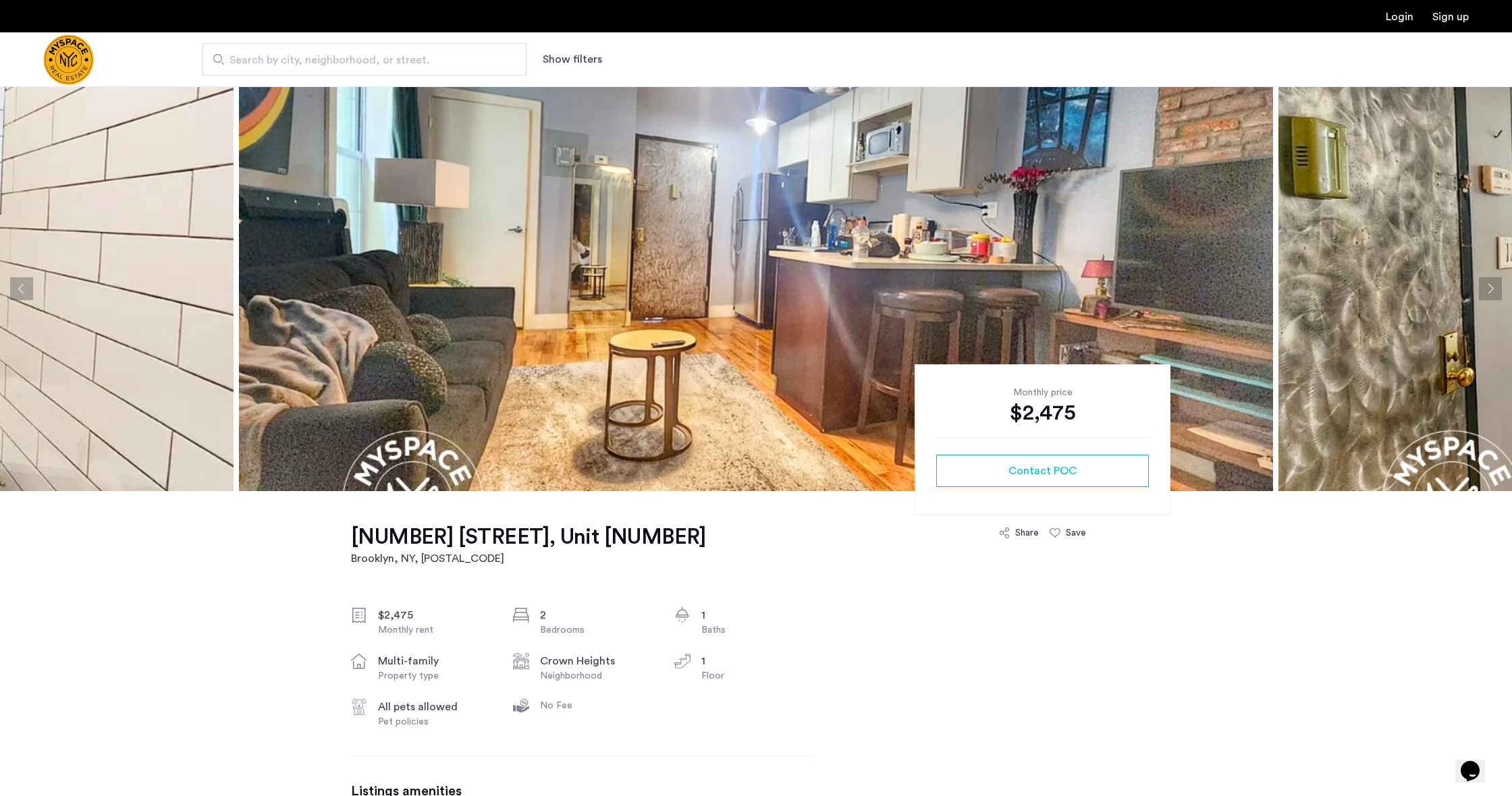 click 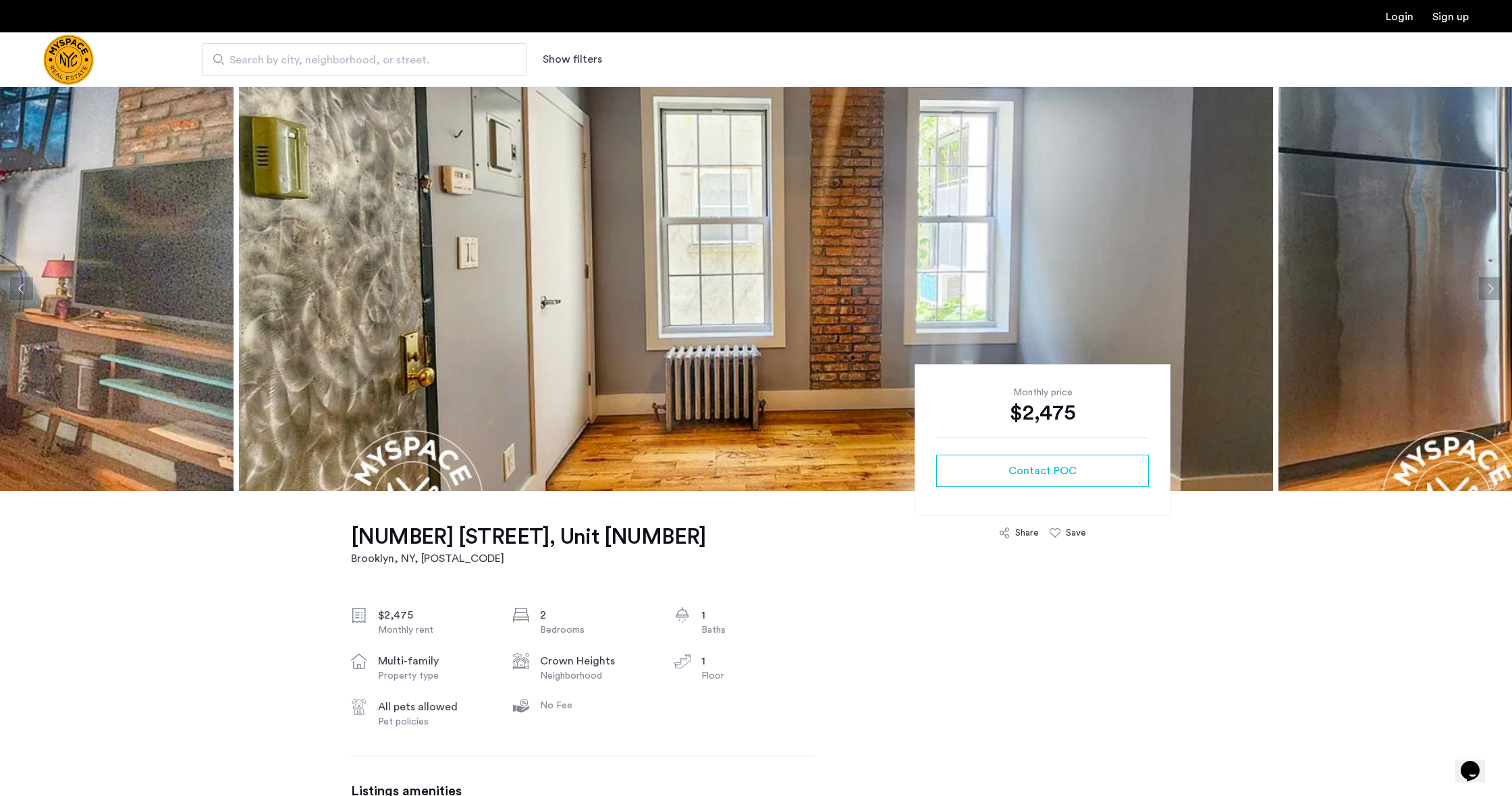 click 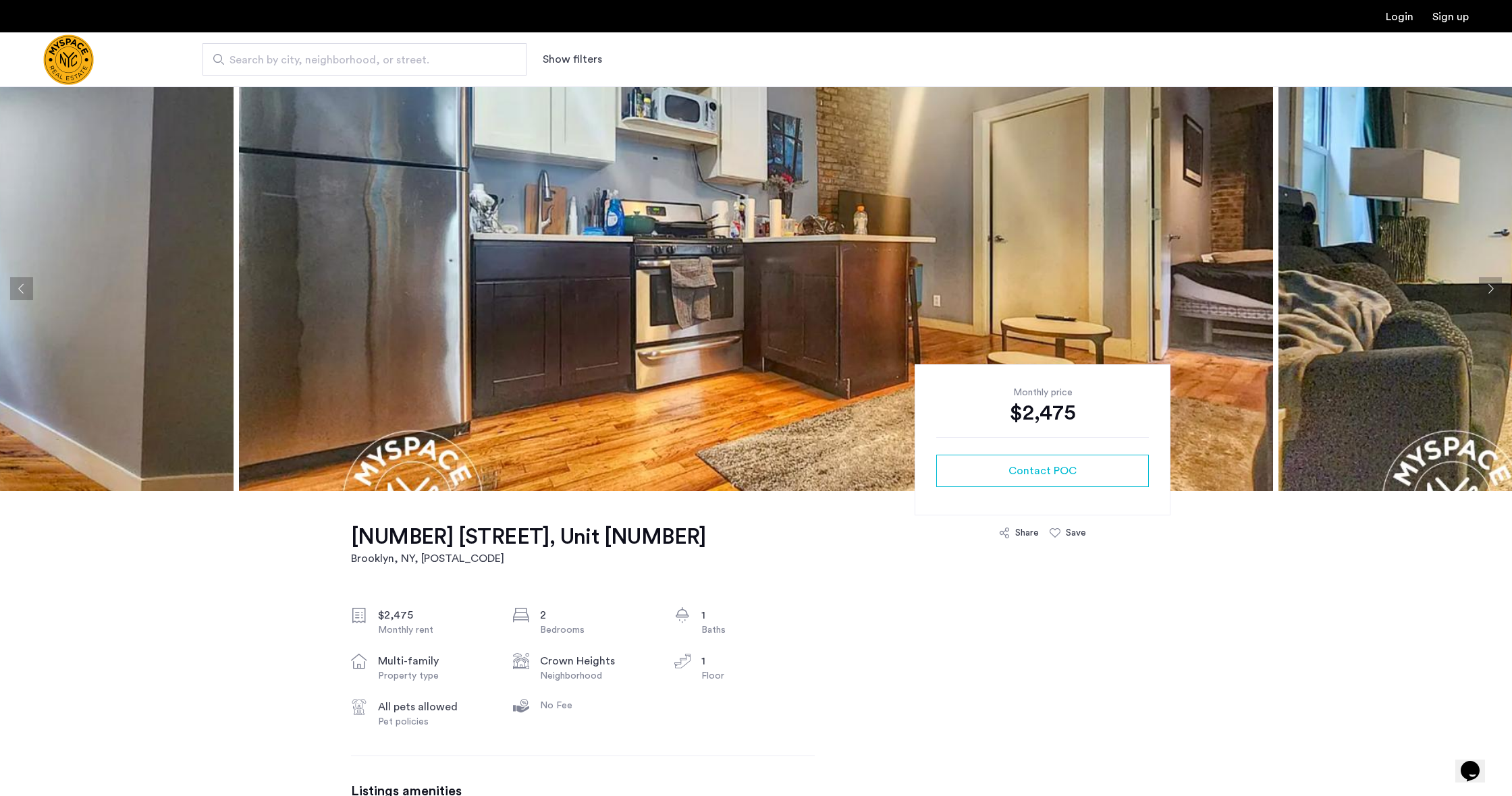 click 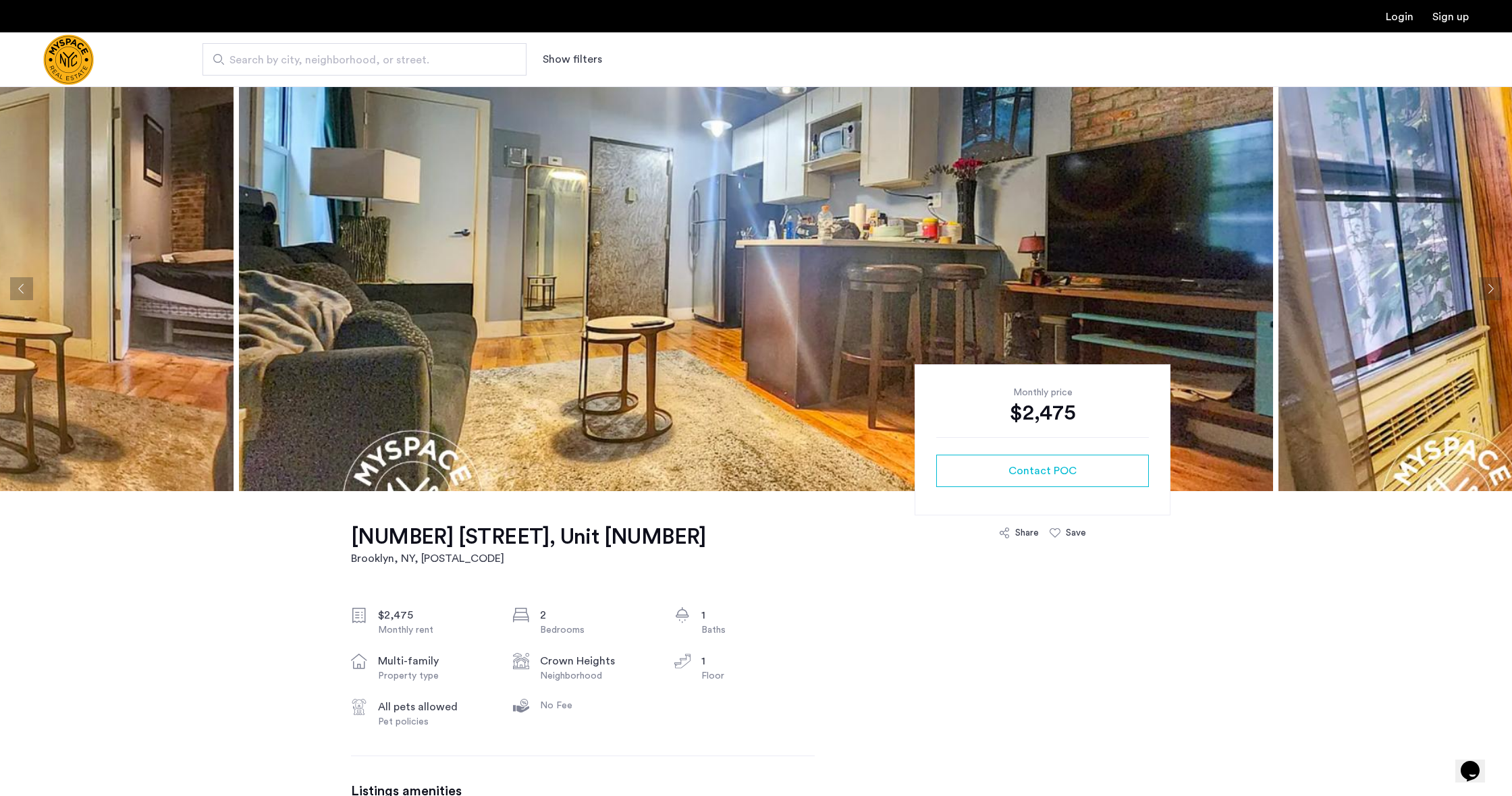 click 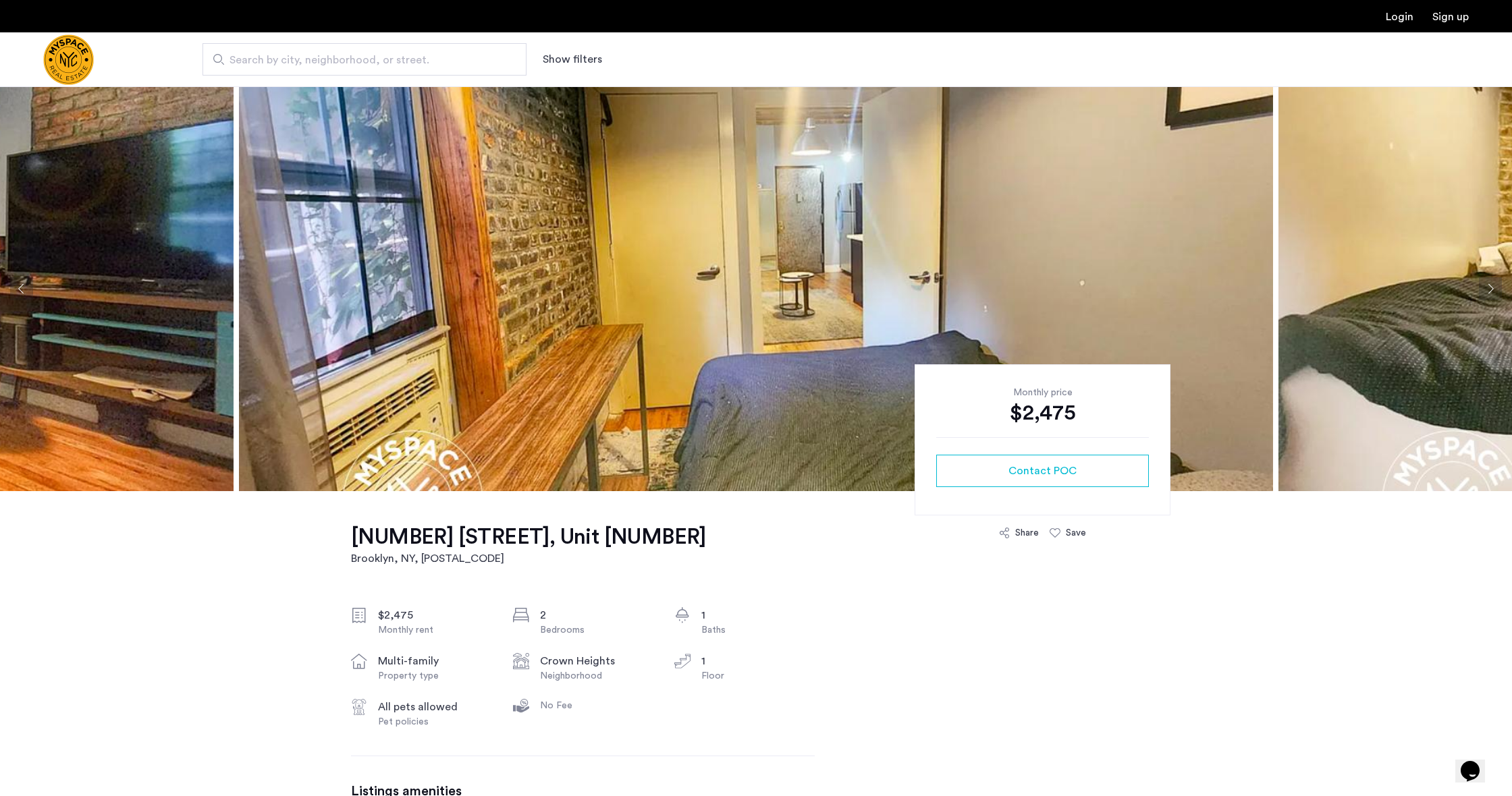 click 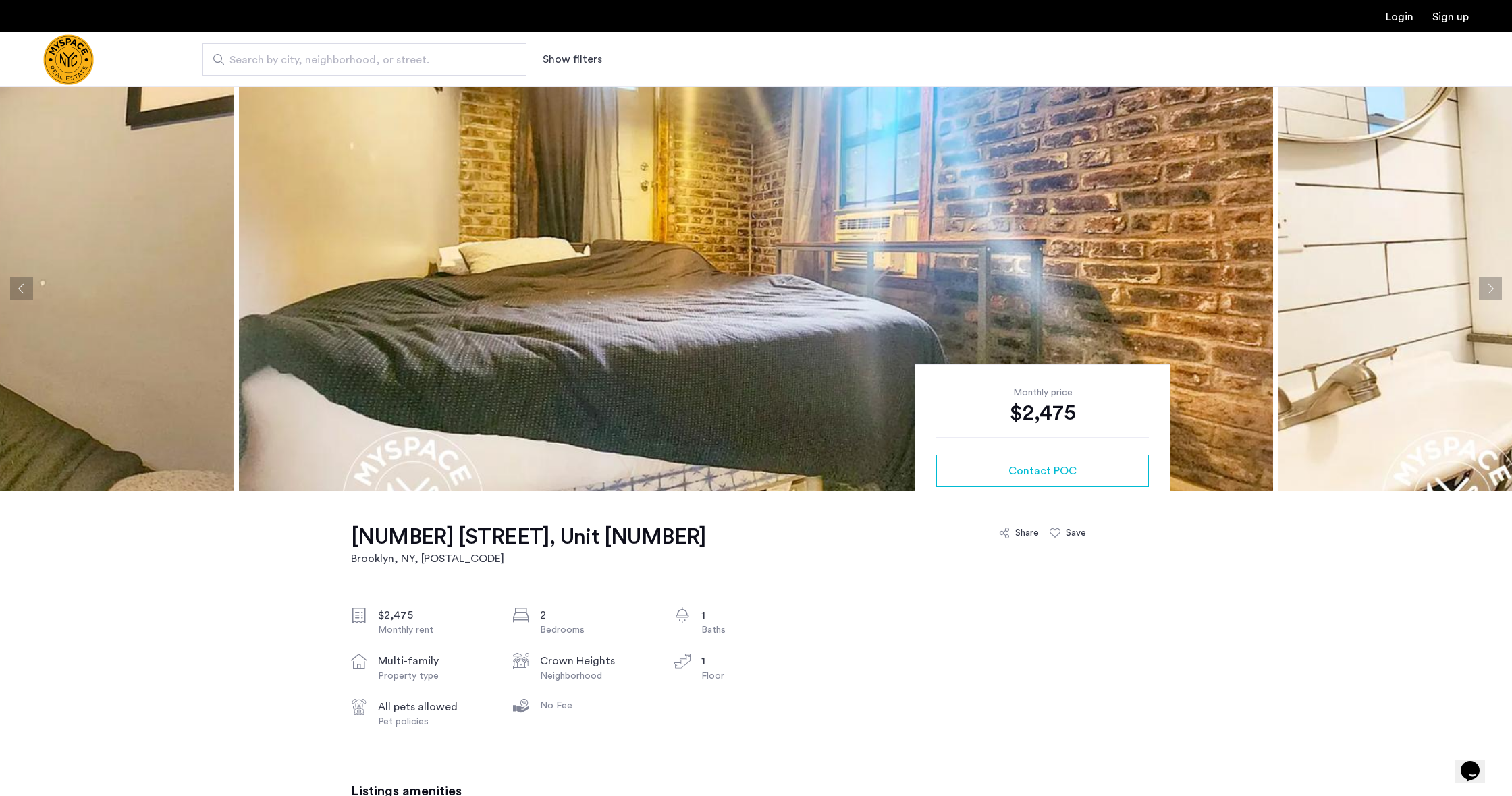 click 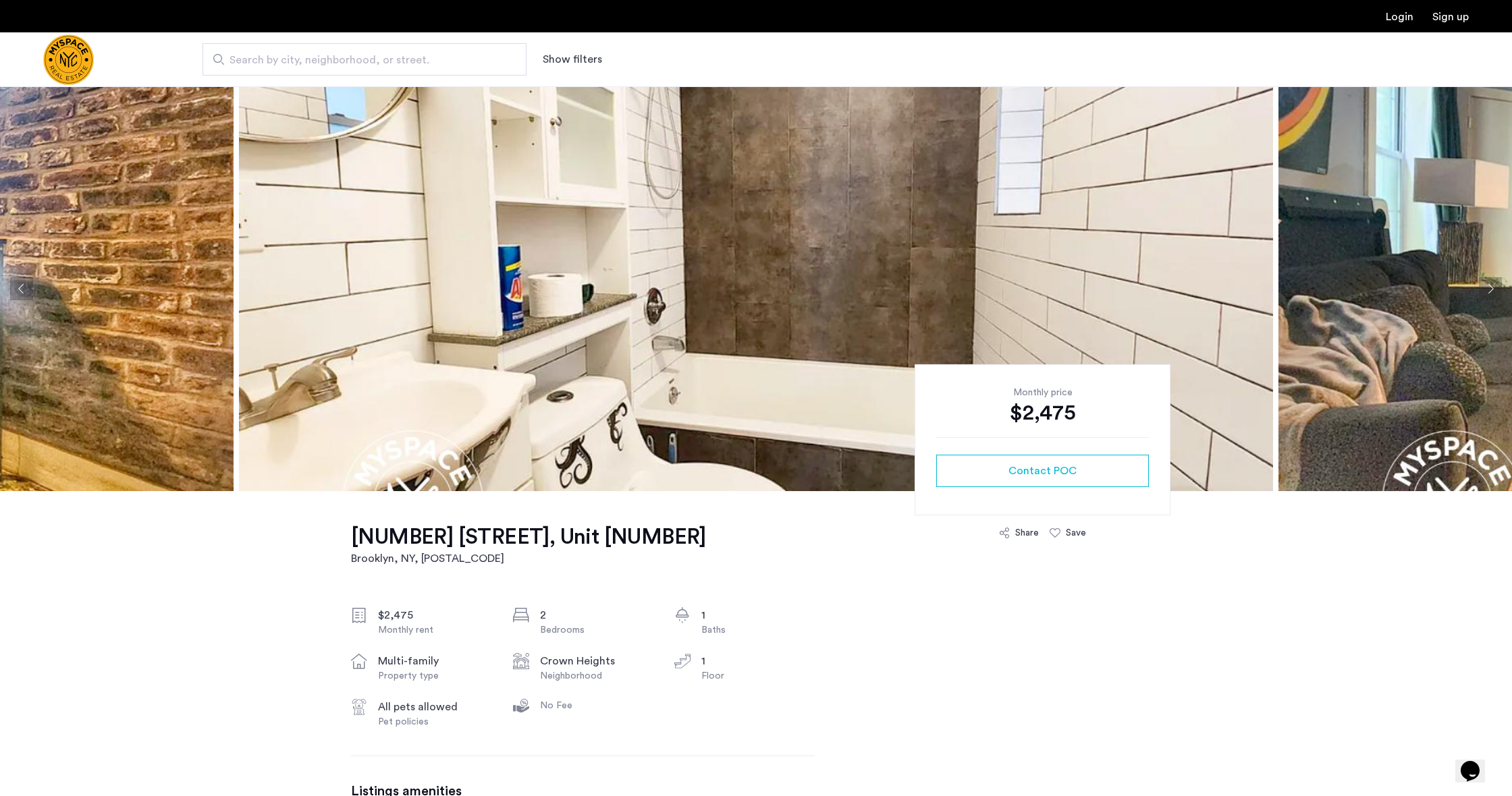 click 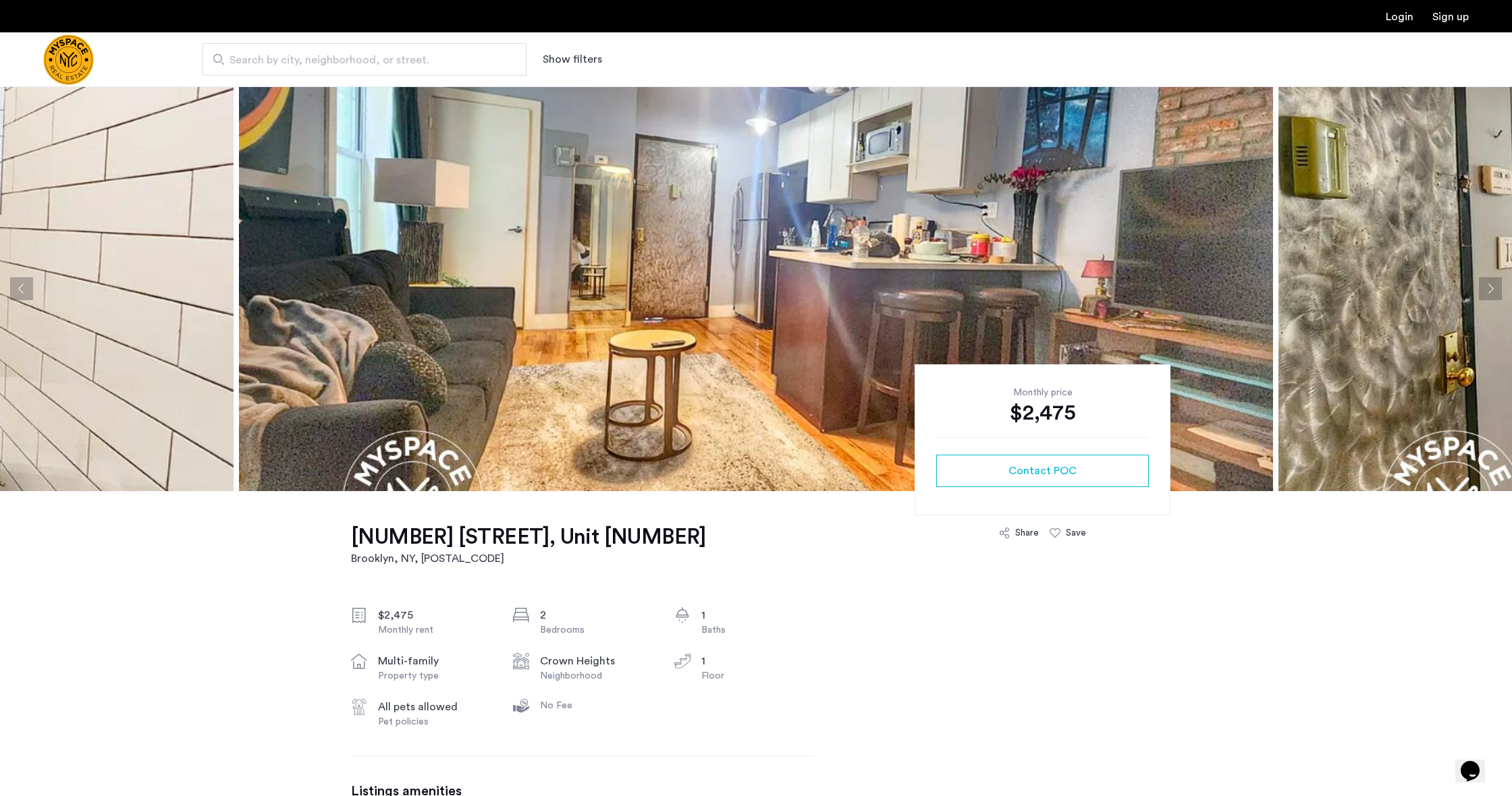 click 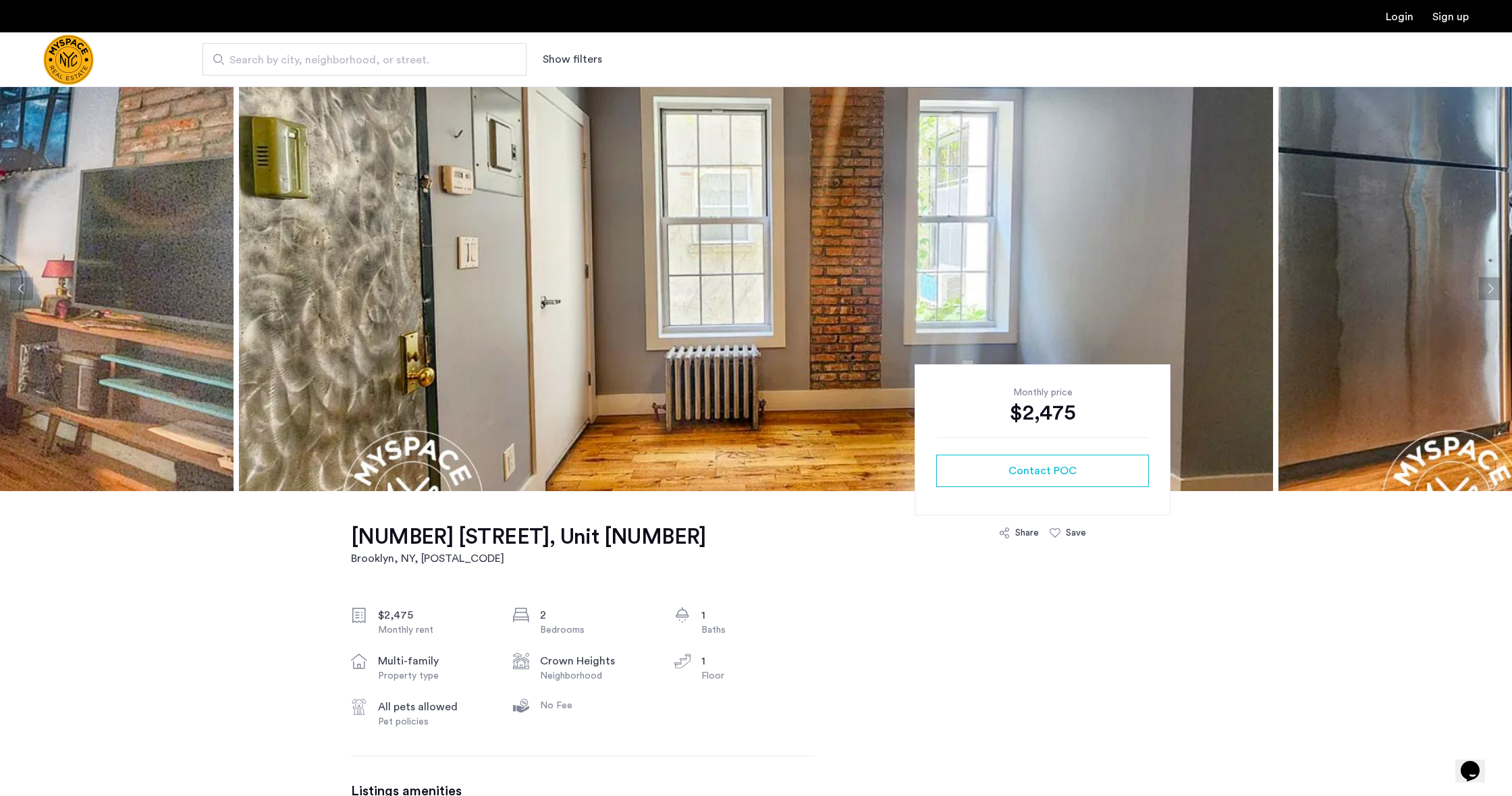 scroll, scrollTop: 0, scrollLeft: 0, axis: both 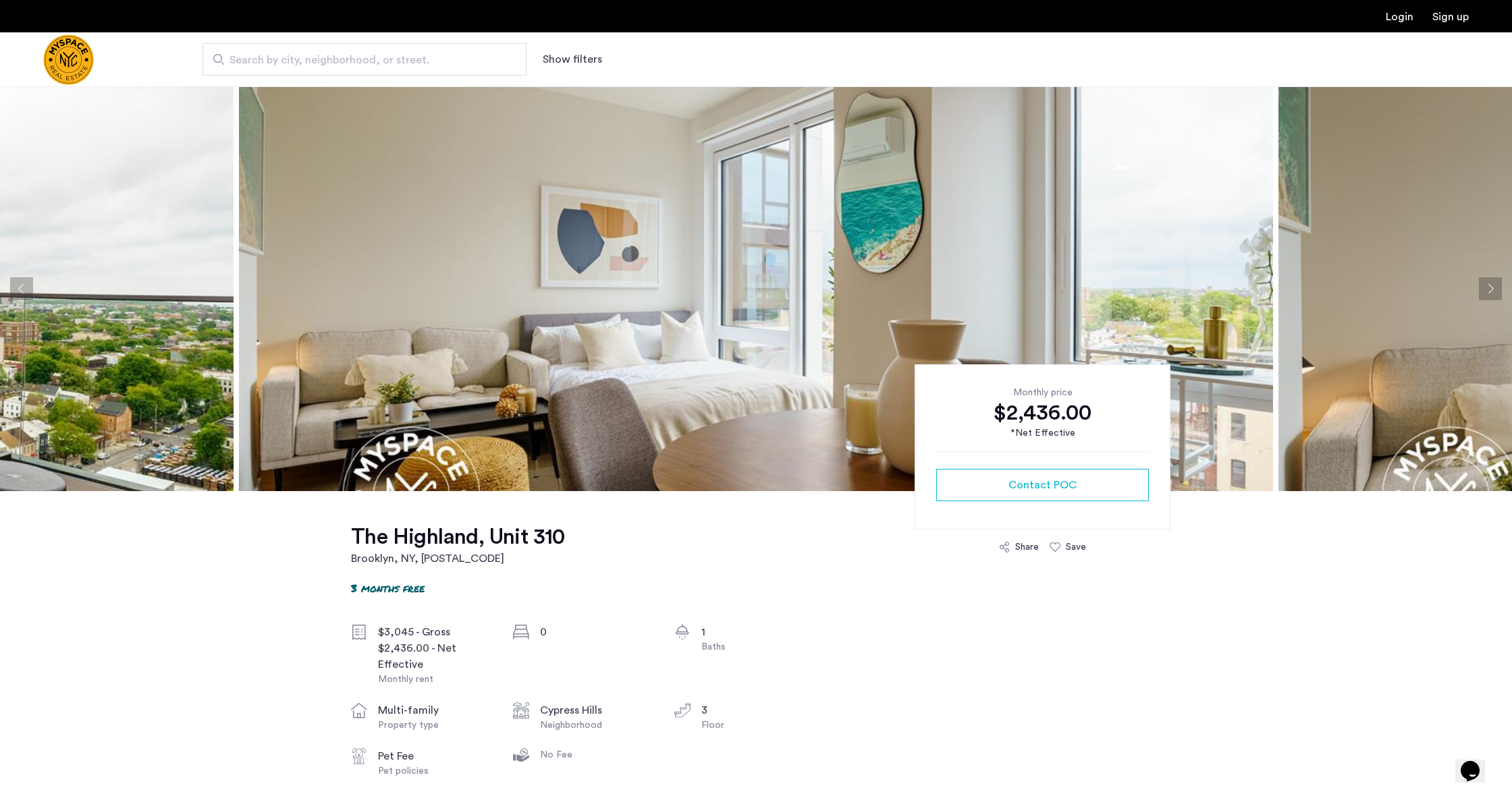 click 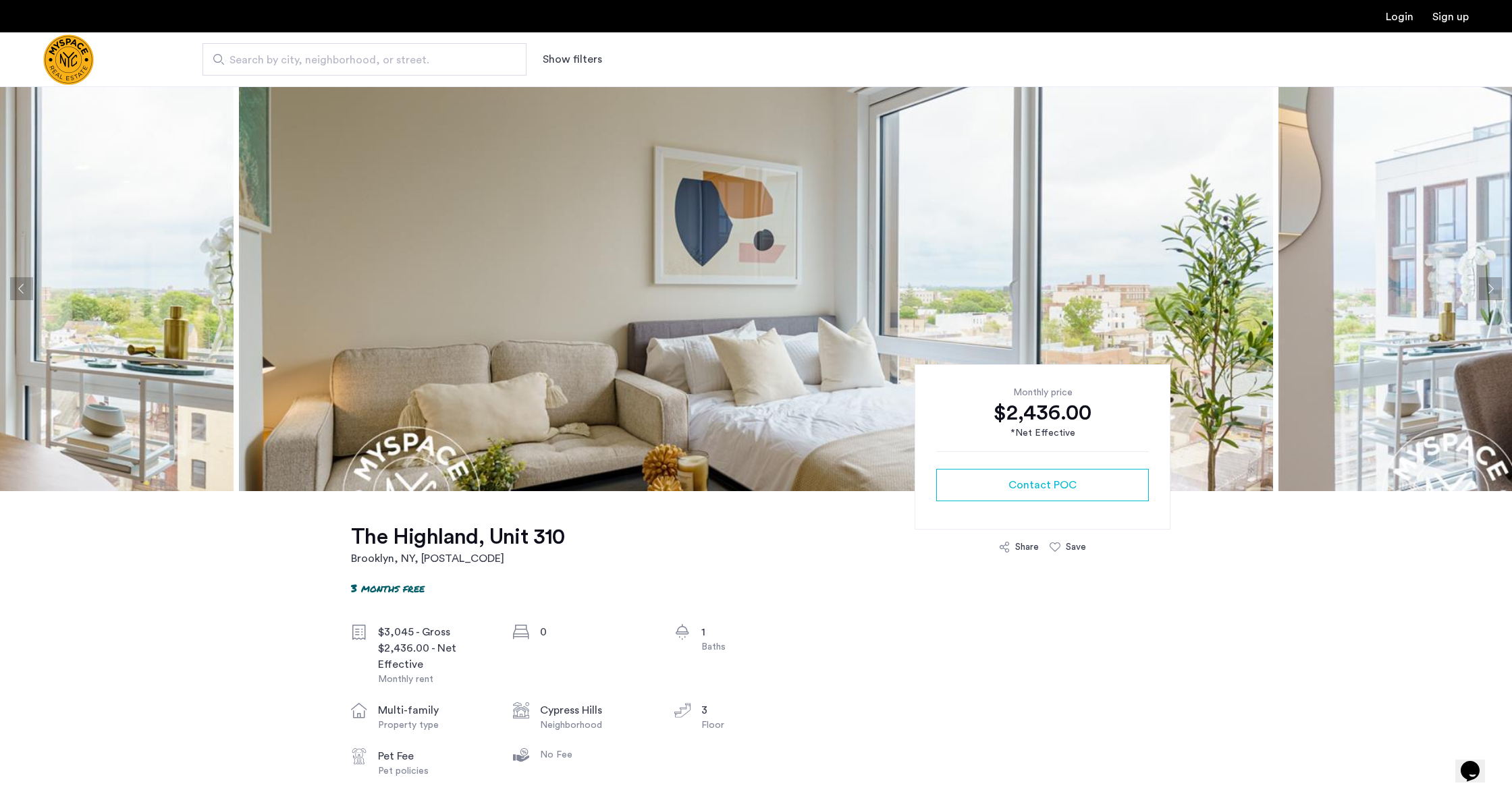 click 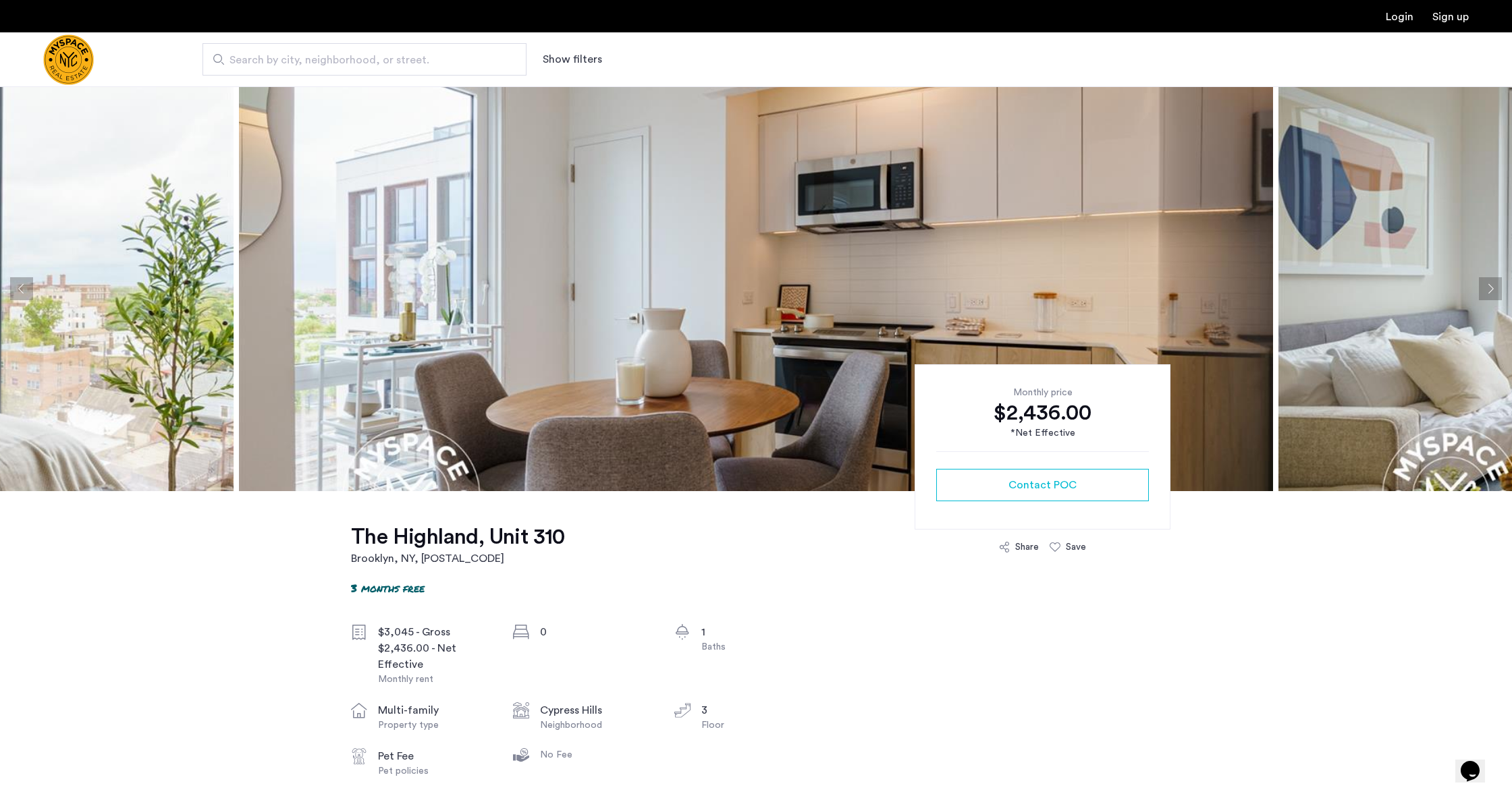 click 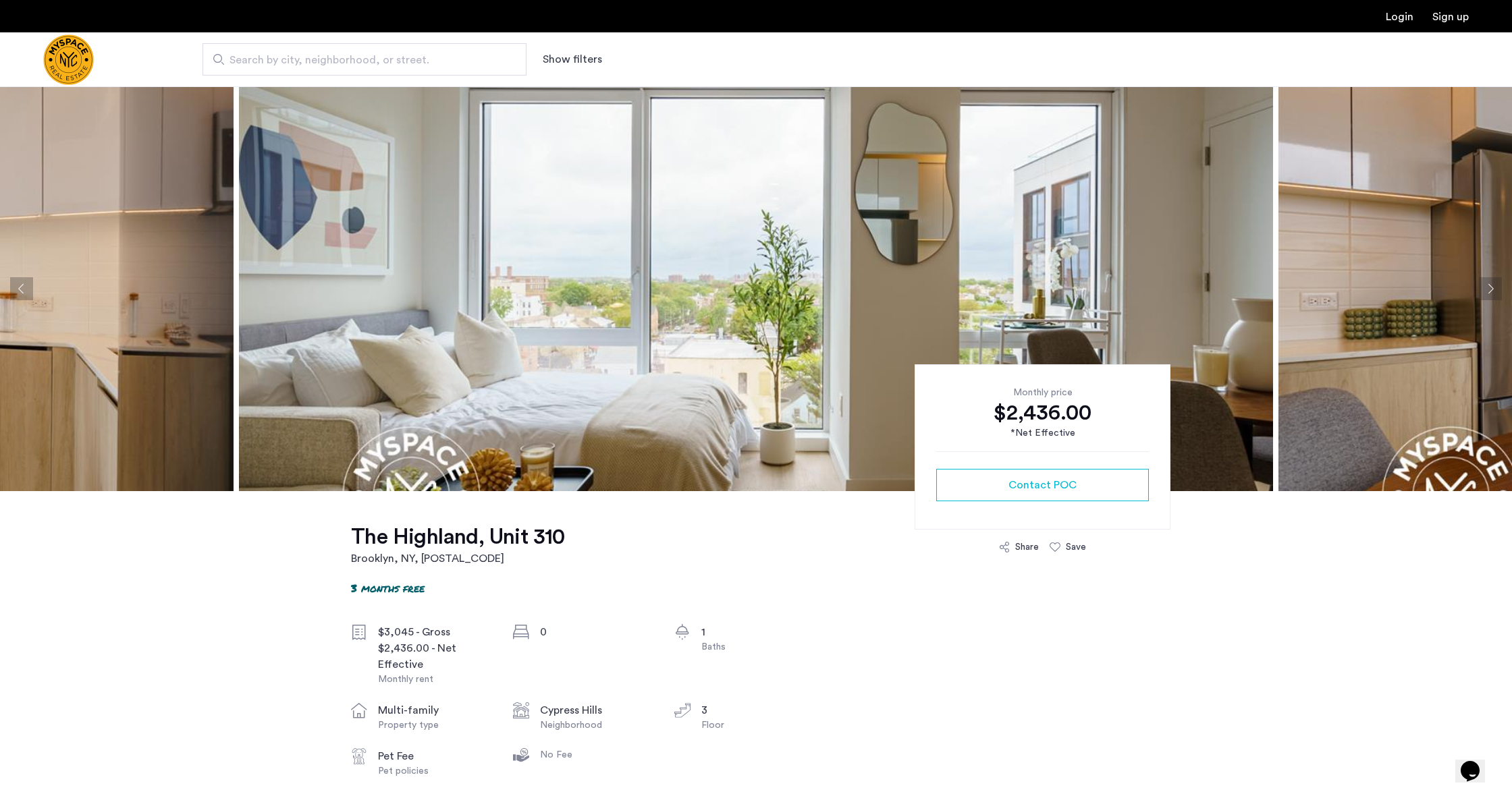 click 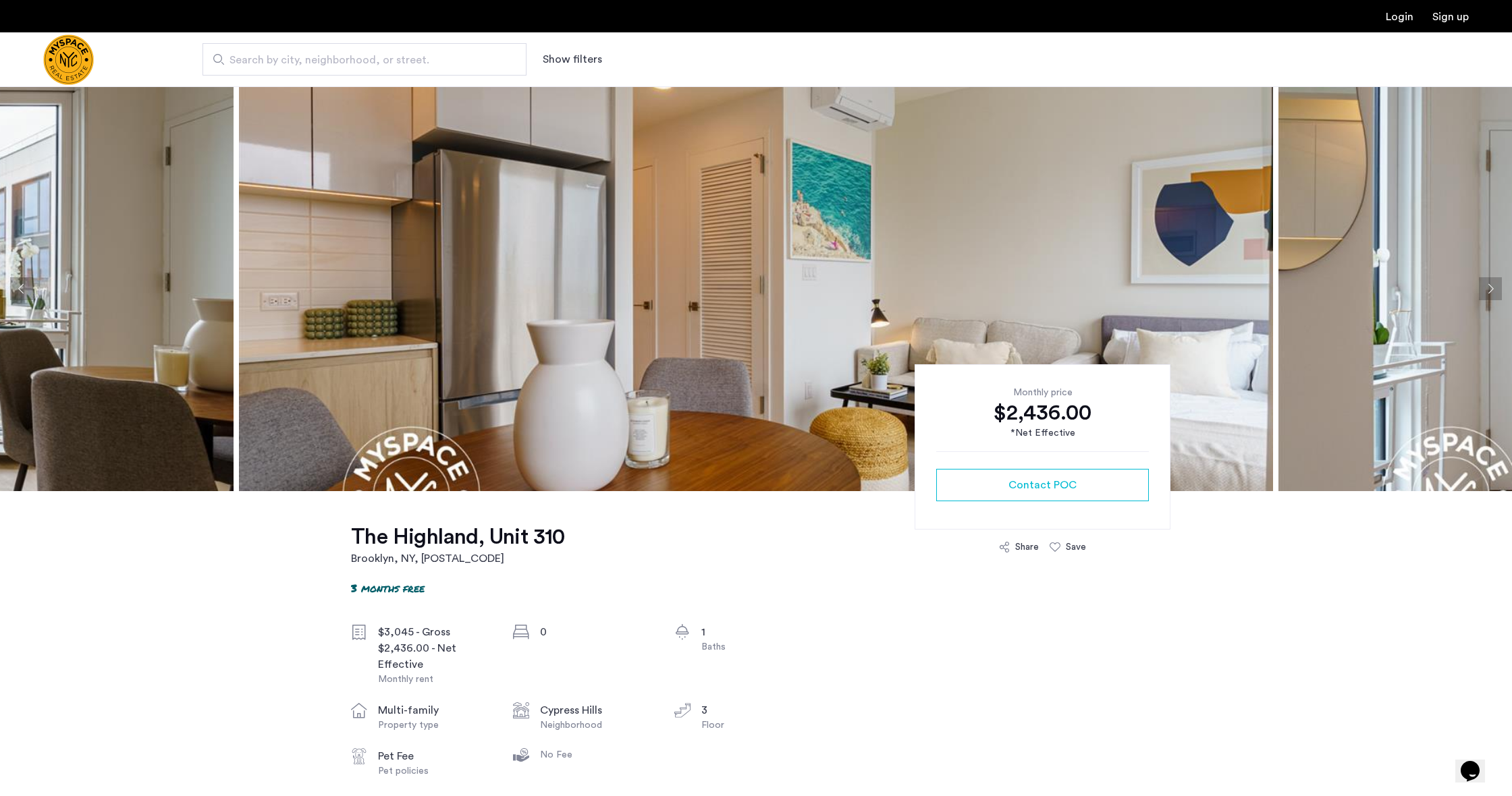 click 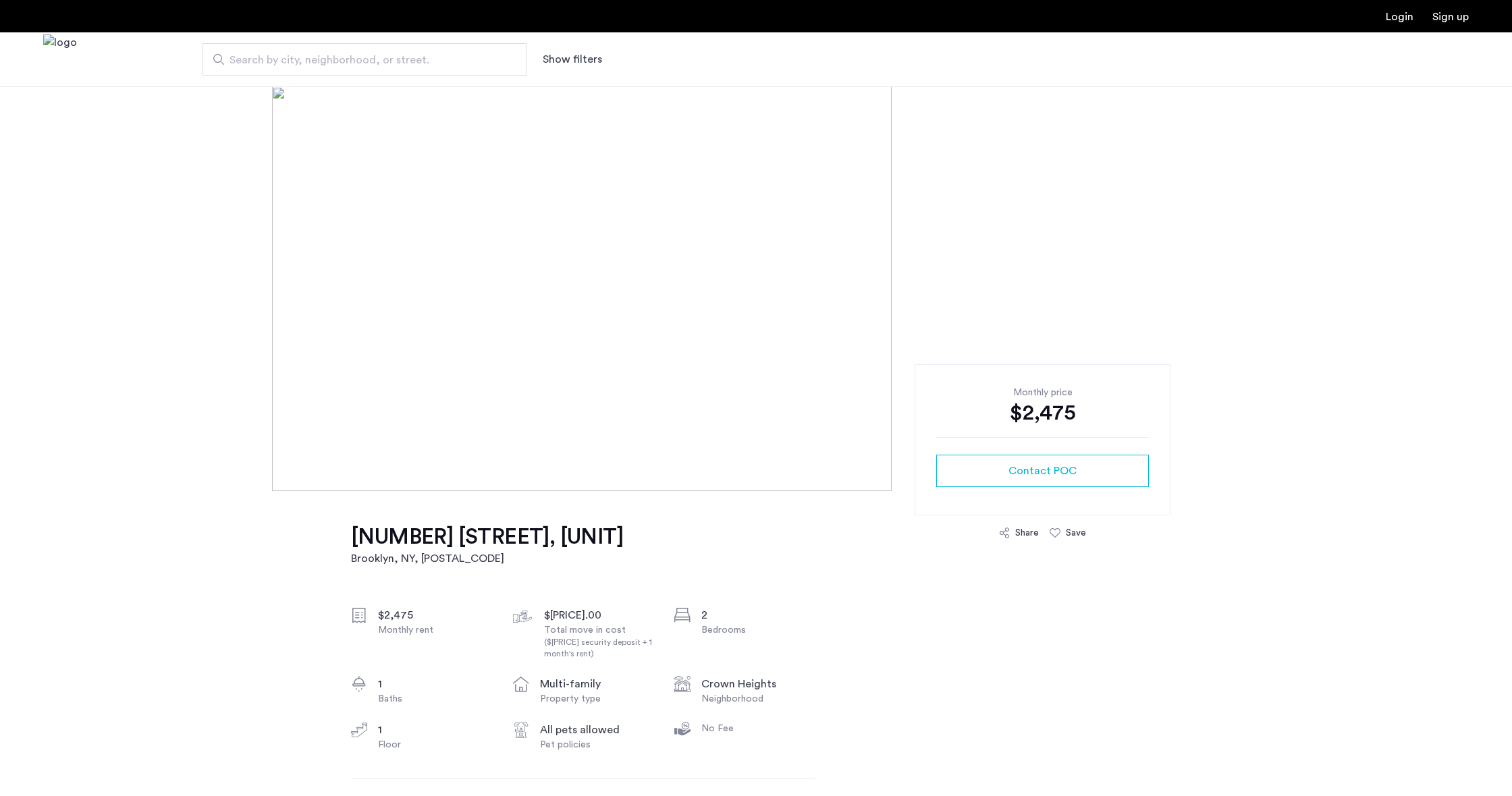 scroll, scrollTop: 0, scrollLeft: 0, axis: both 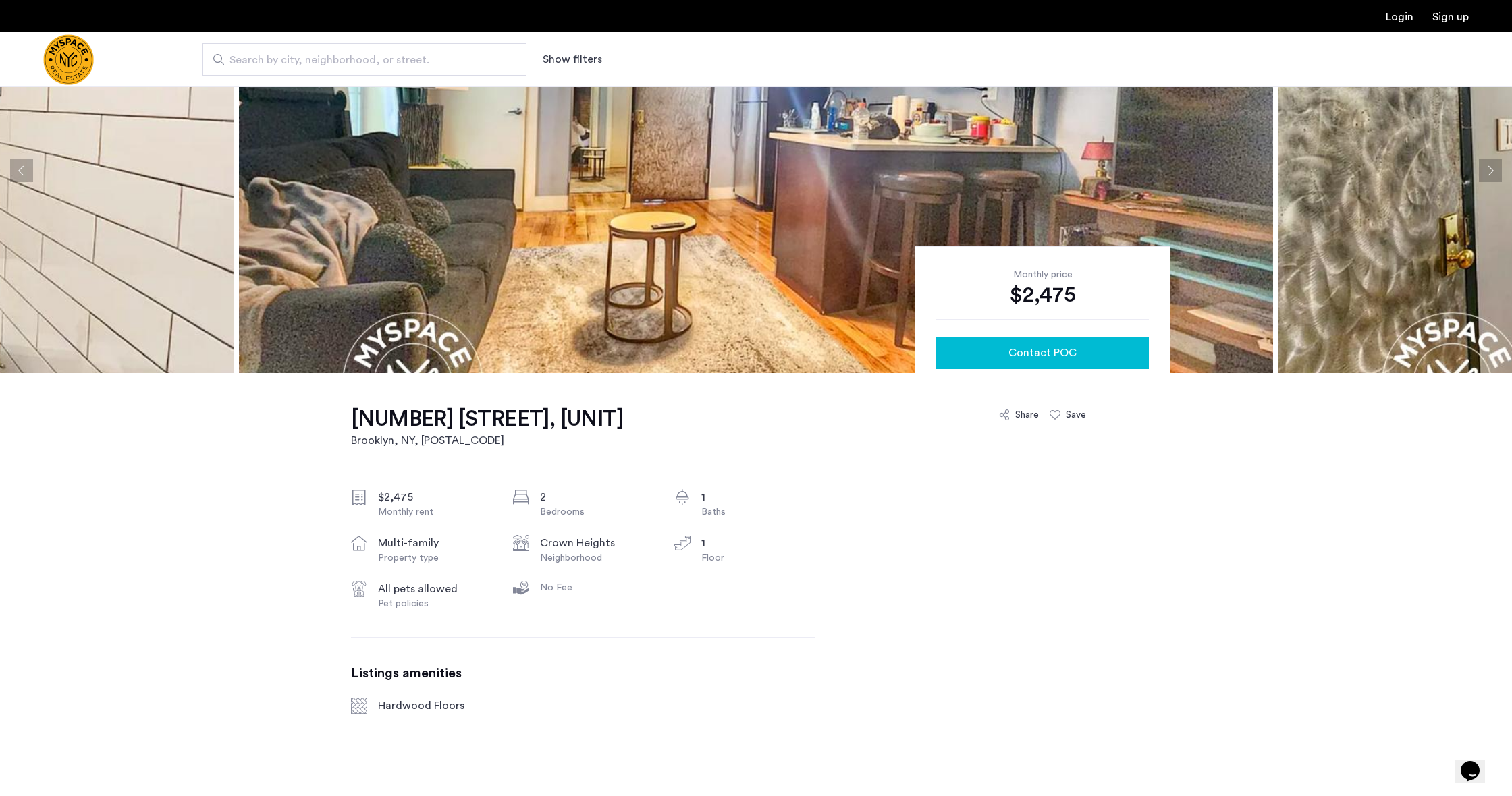 click on "Contact POC" 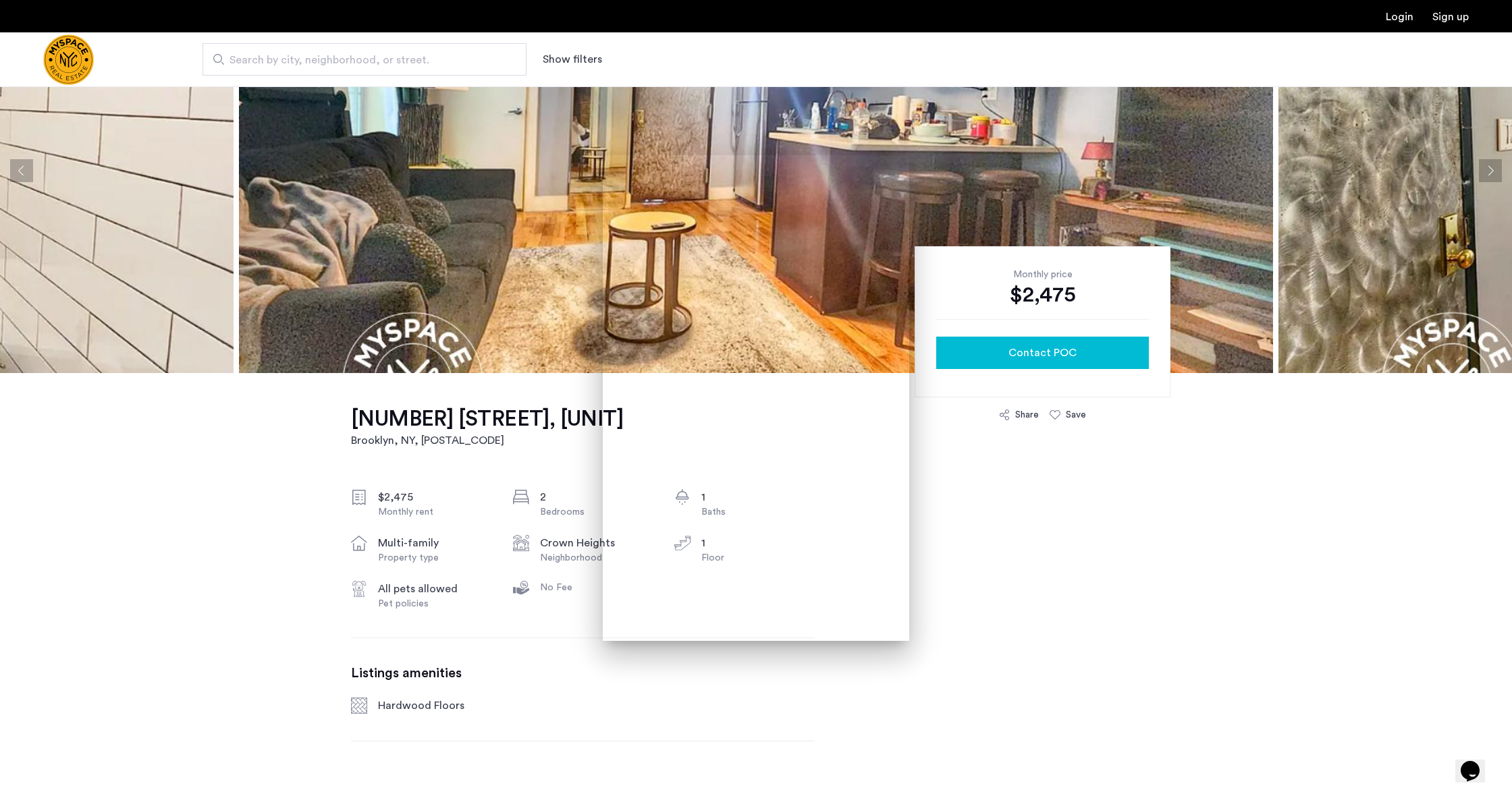 scroll, scrollTop: 0, scrollLeft: 0, axis: both 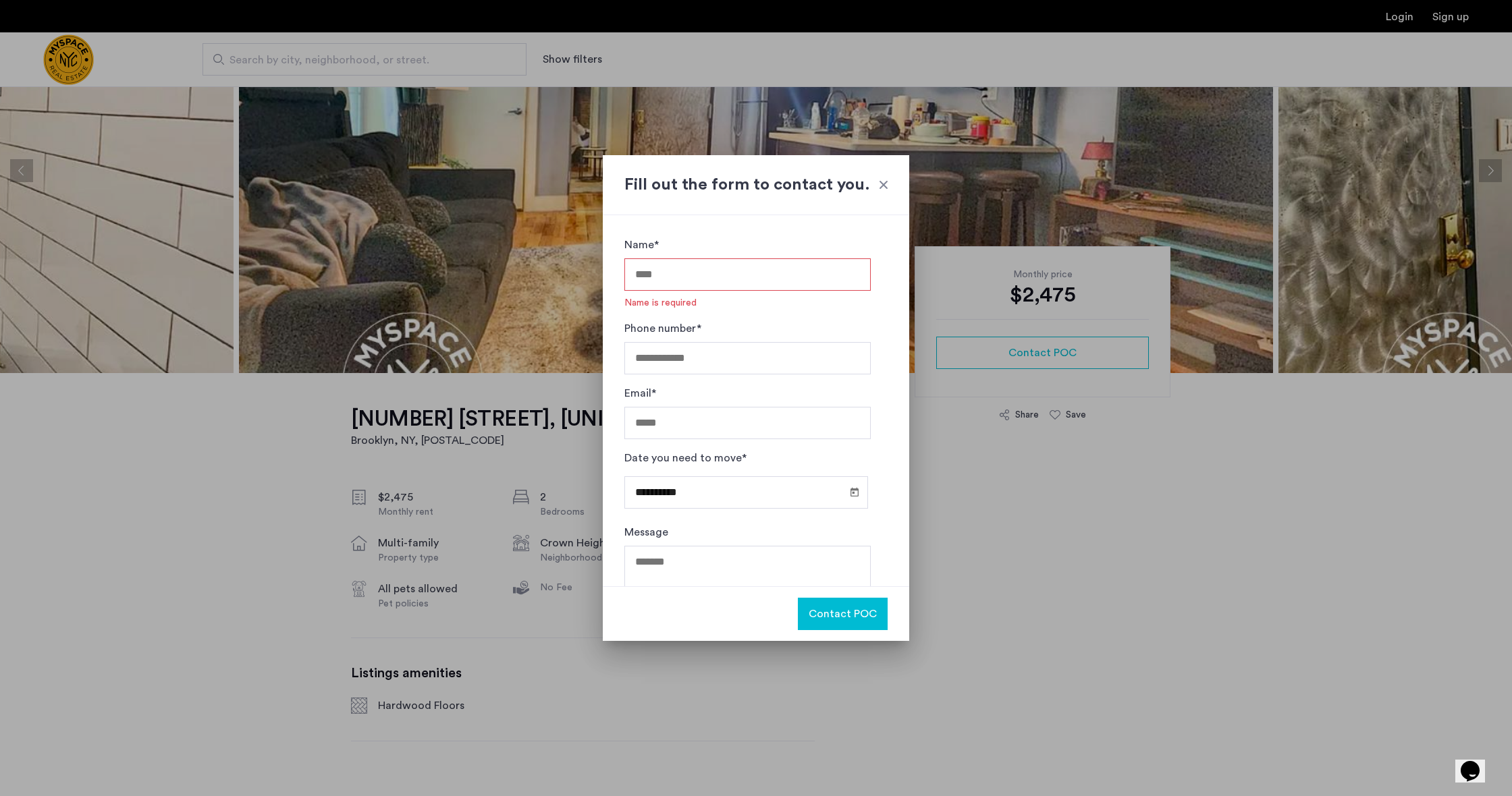 click on "Fill out the form to contact you." at bounding box center [756, 185] 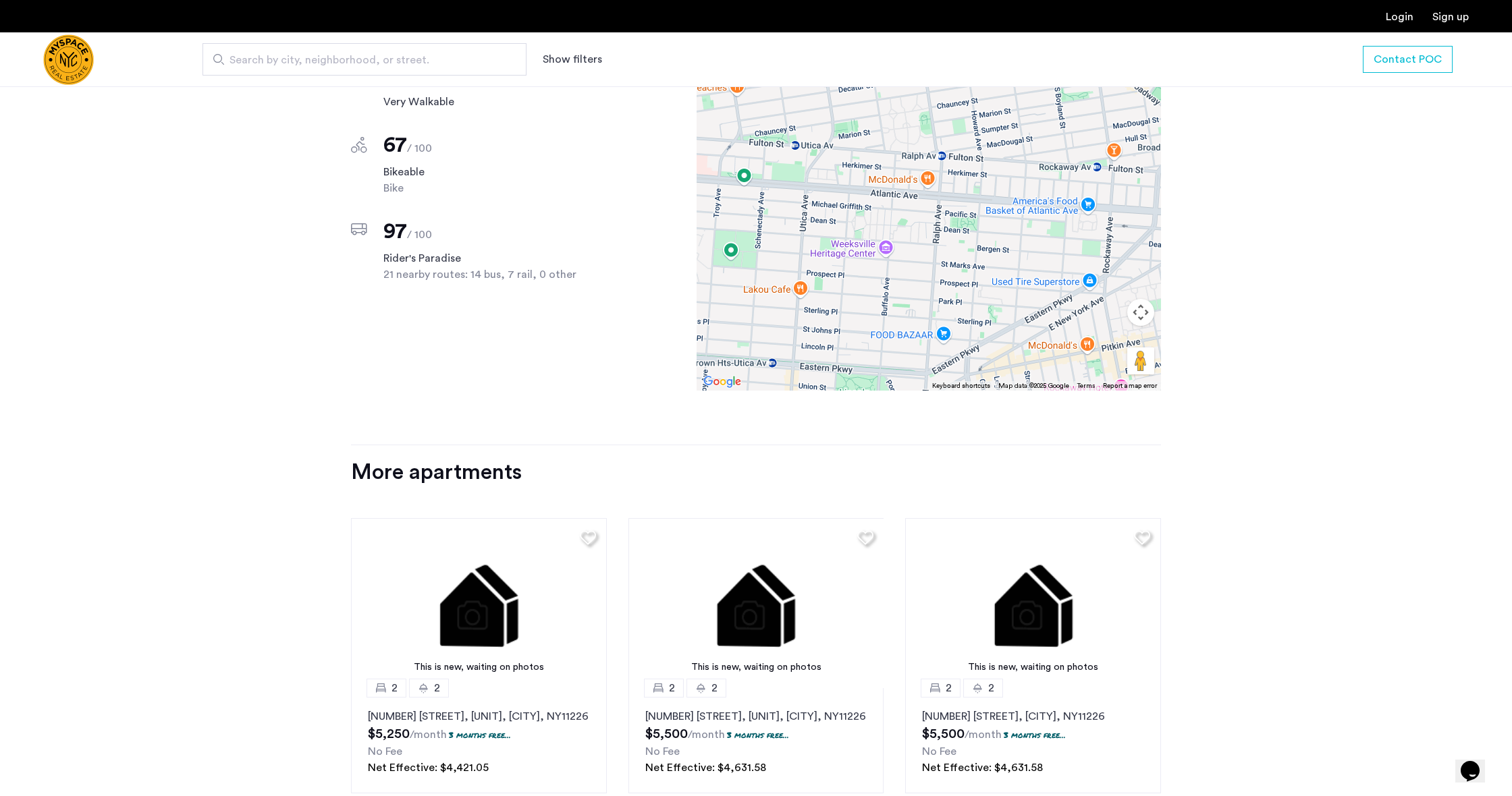 scroll, scrollTop: 976, scrollLeft: 0, axis: vertical 